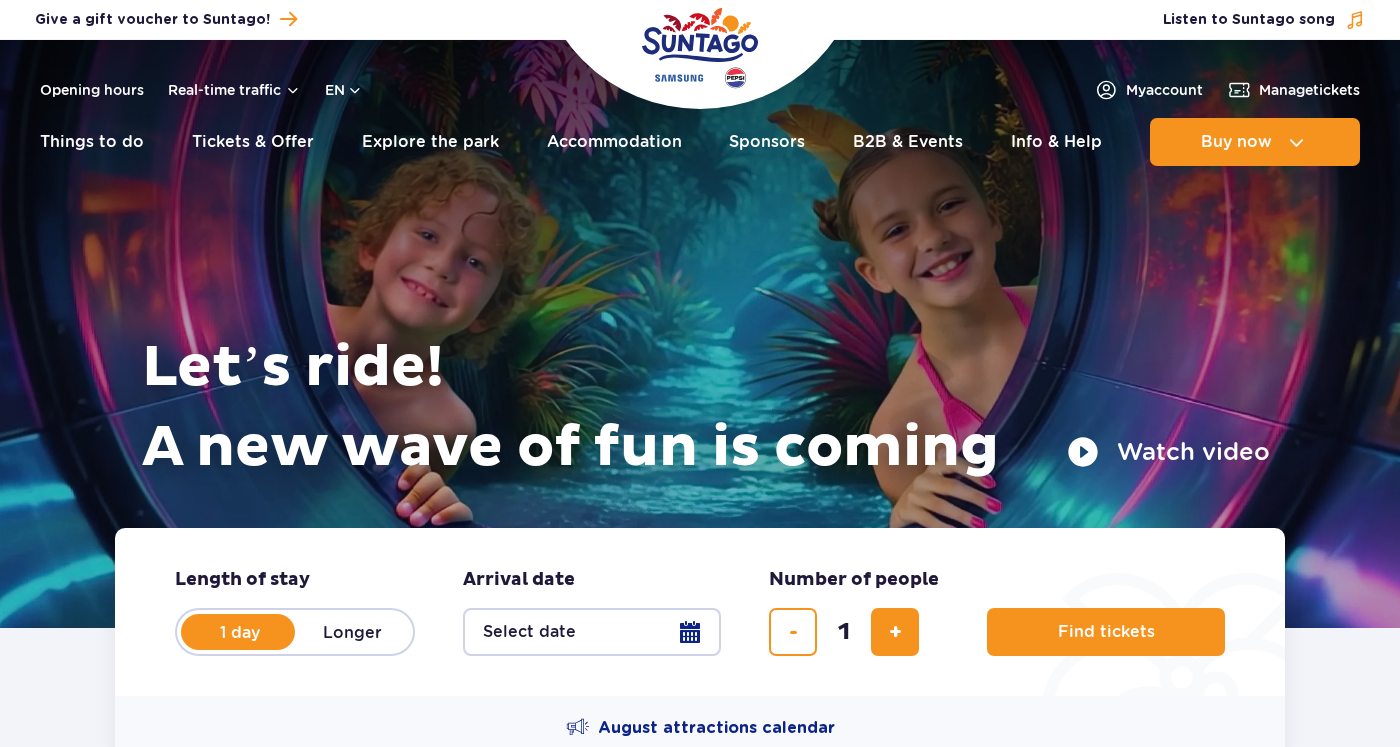 scroll, scrollTop: 0, scrollLeft: 0, axis: both 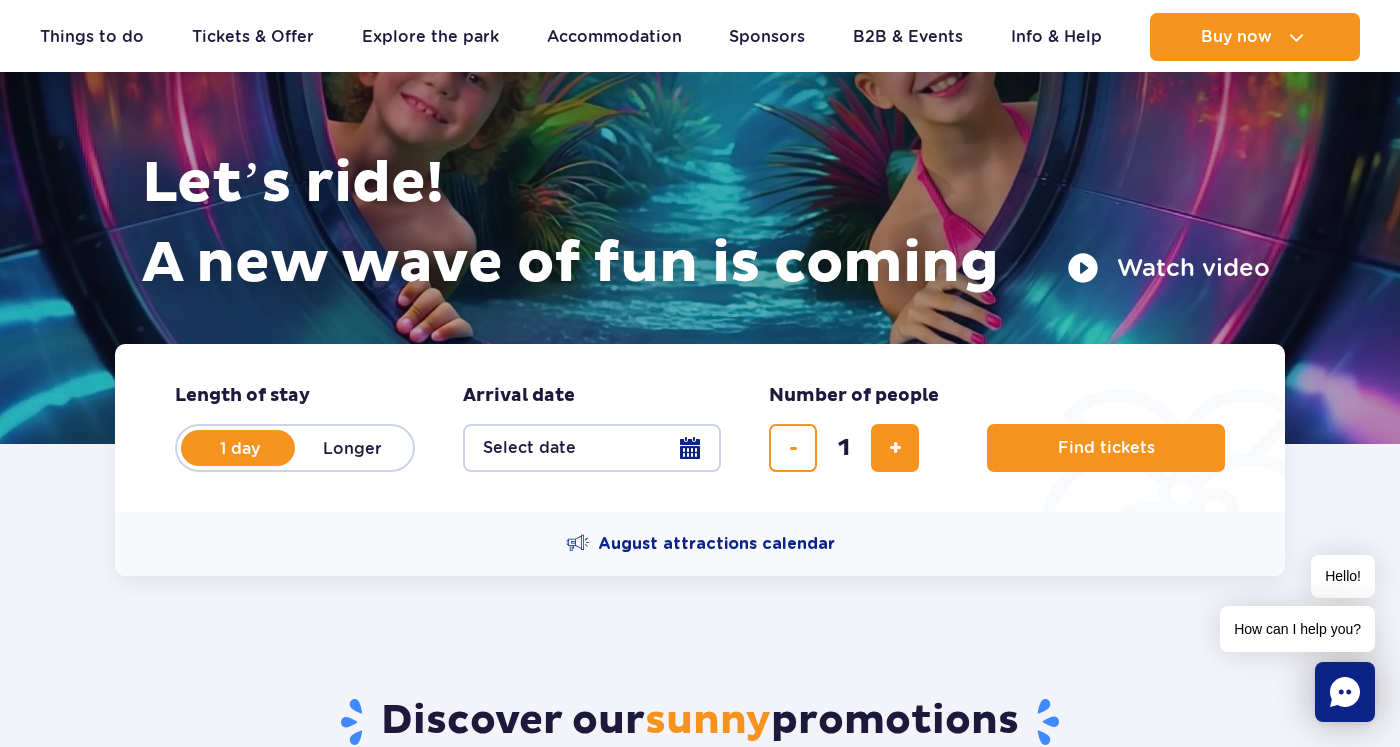 click on "Select date" at bounding box center [592, 448] 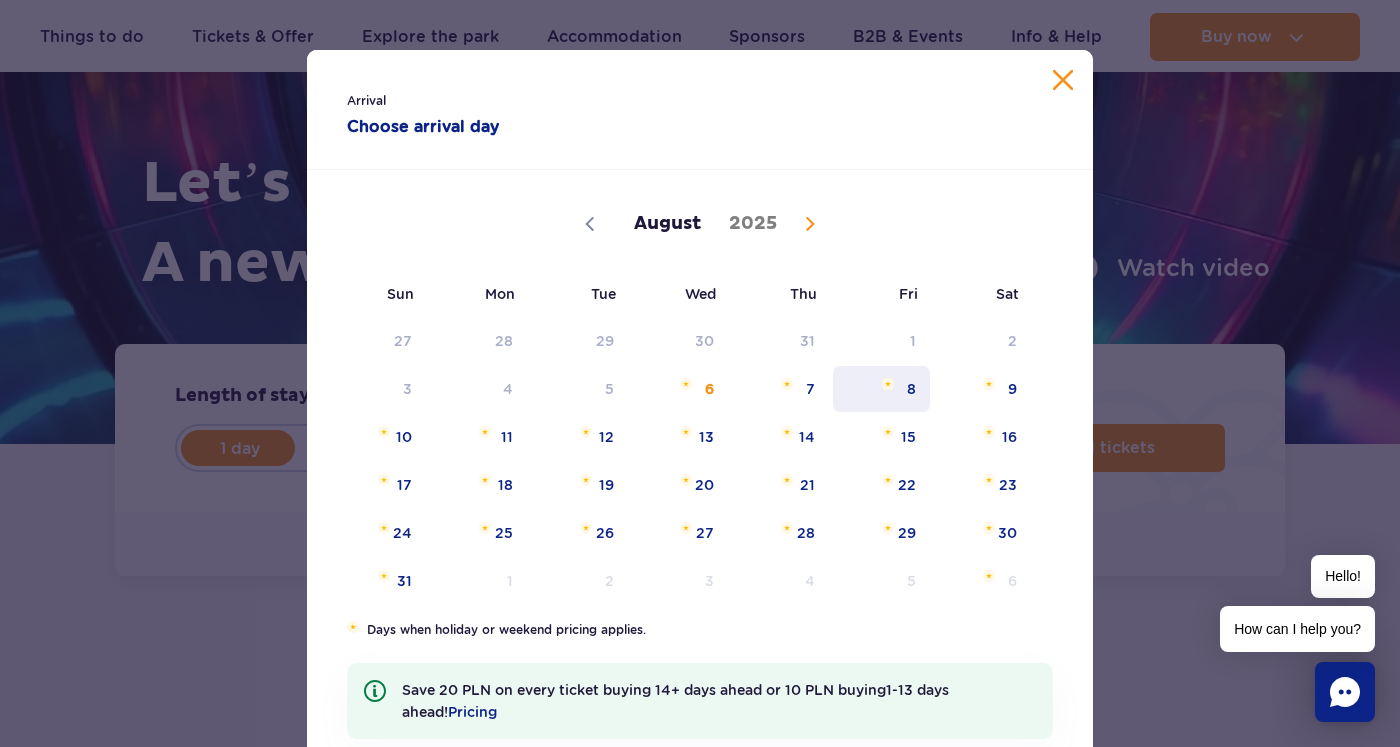 click on "8" at bounding box center [881, 389] 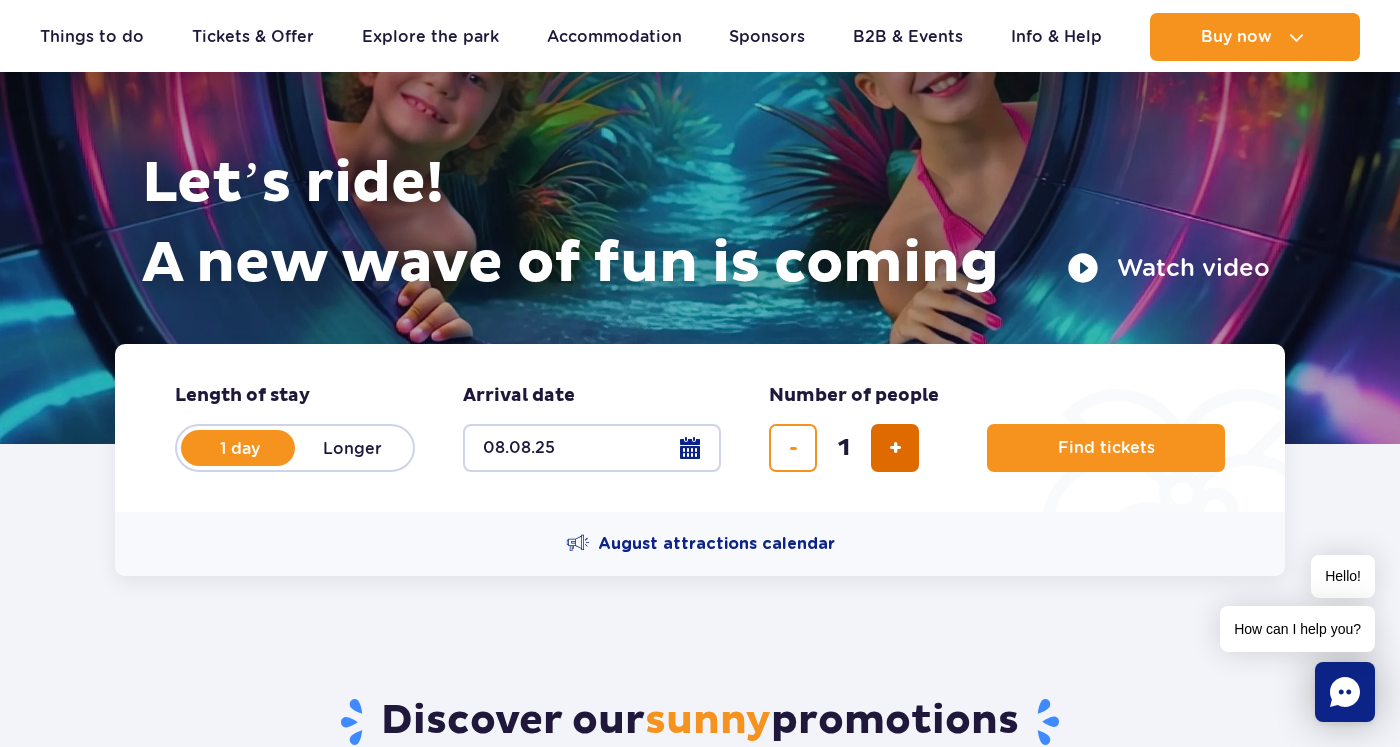click at bounding box center [895, 448] 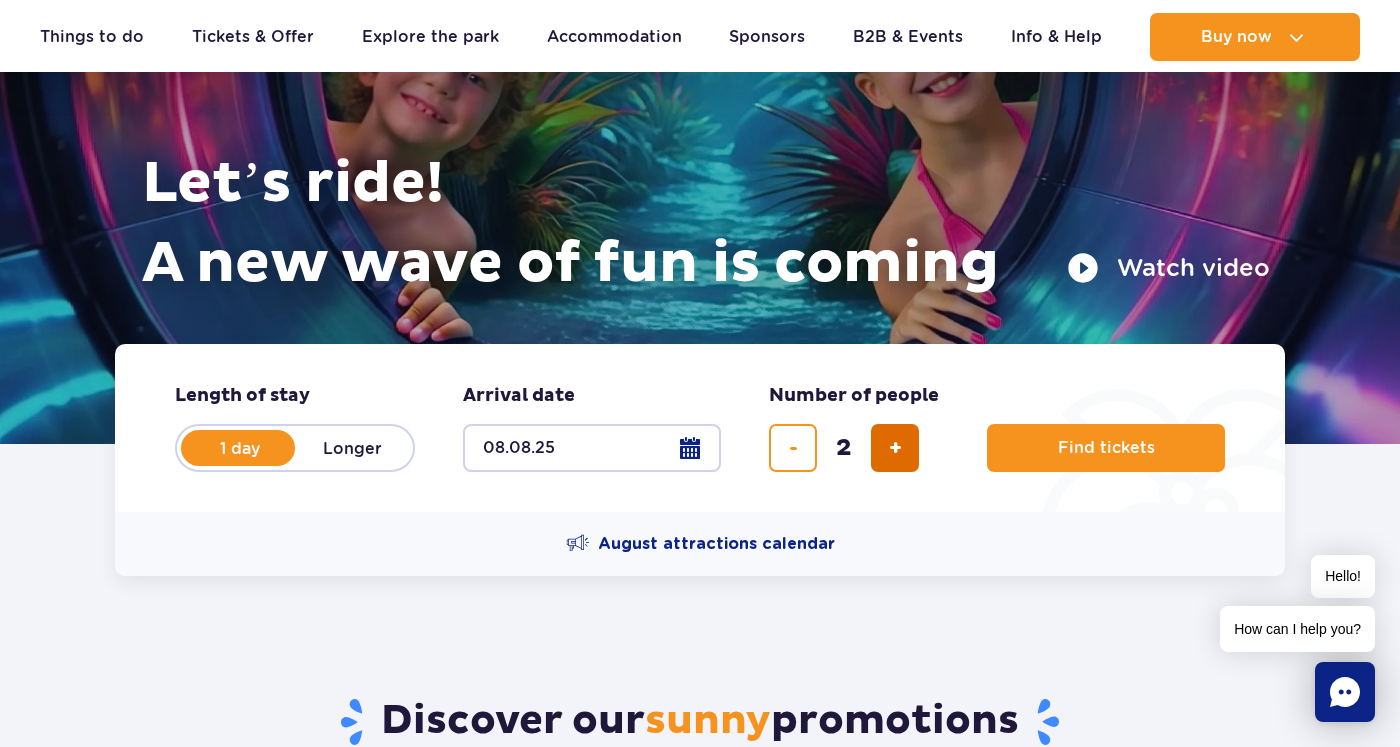 click at bounding box center [895, 448] 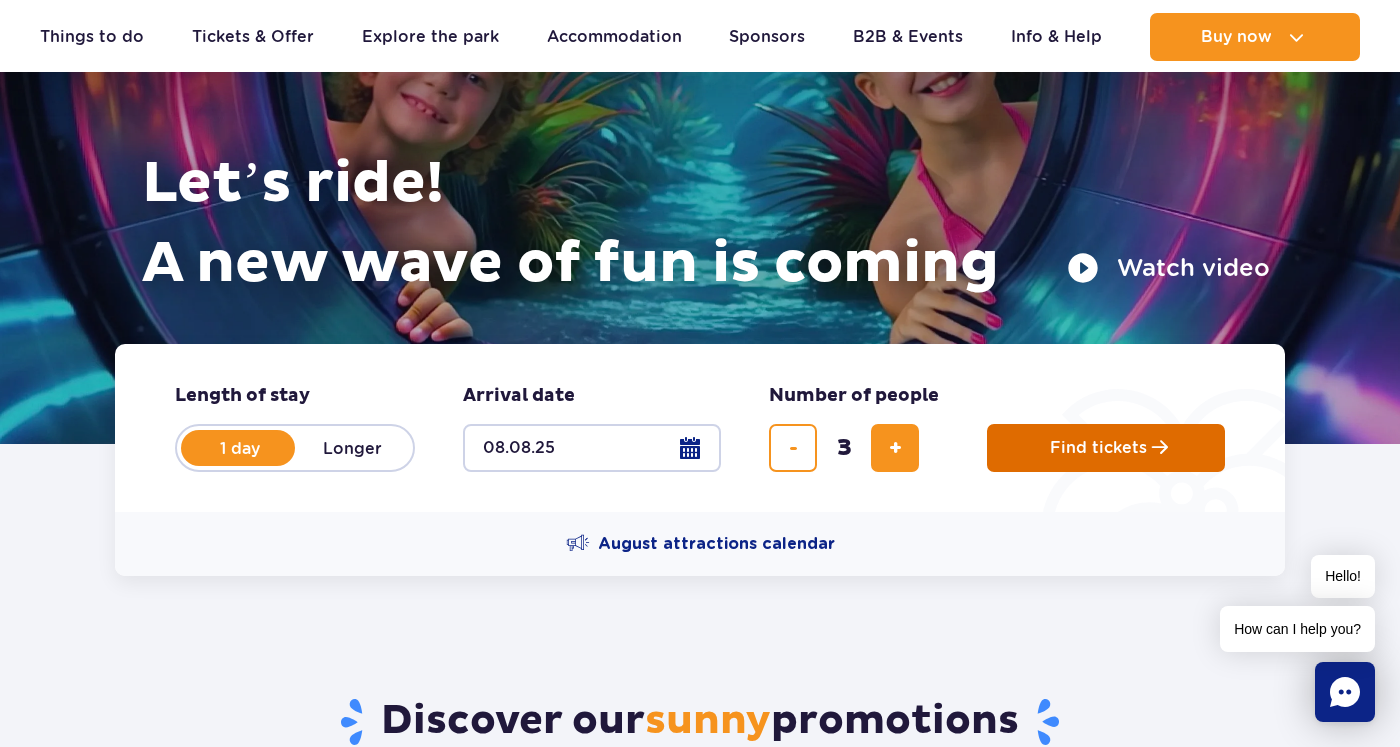 click on "Find tickets" at bounding box center [1098, 448] 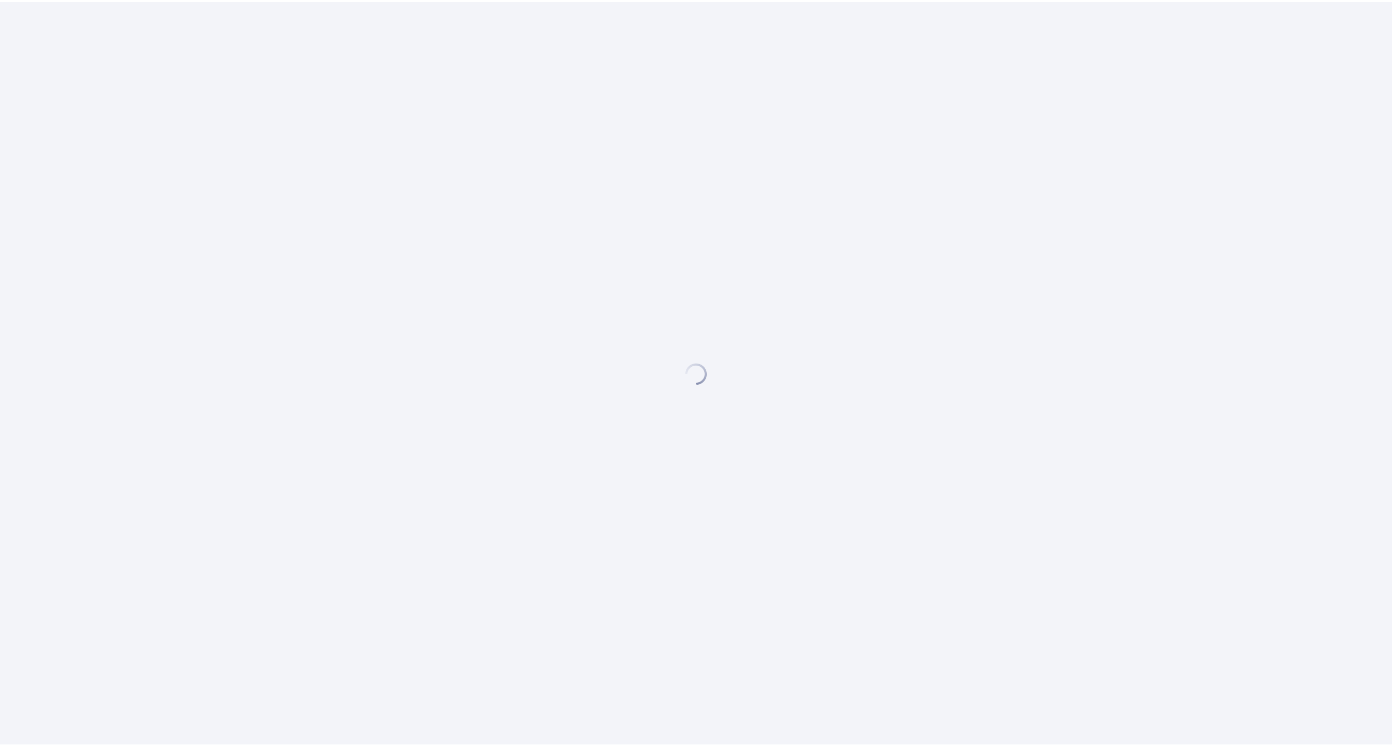 scroll, scrollTop: 0, scrollLeft: 0, axis: both 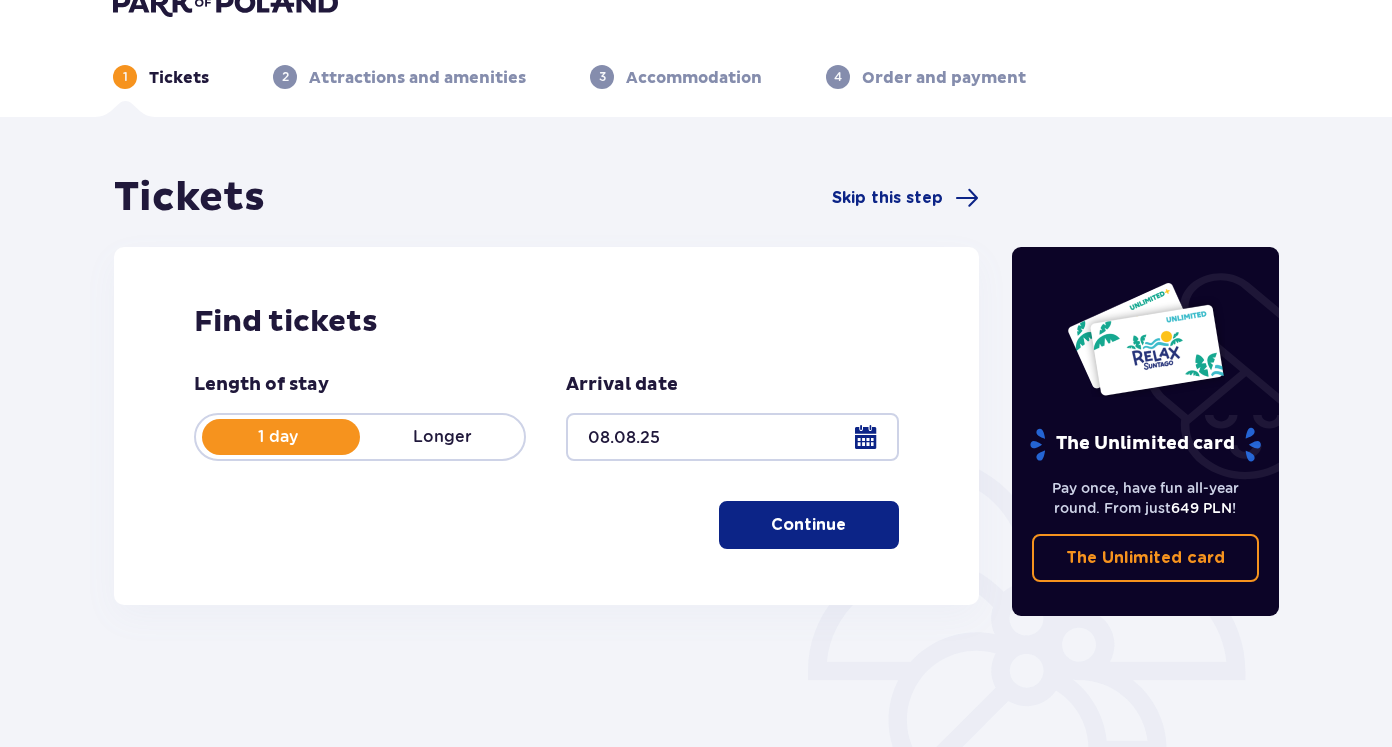 click on "Continue" at bounding box center (809, 525) 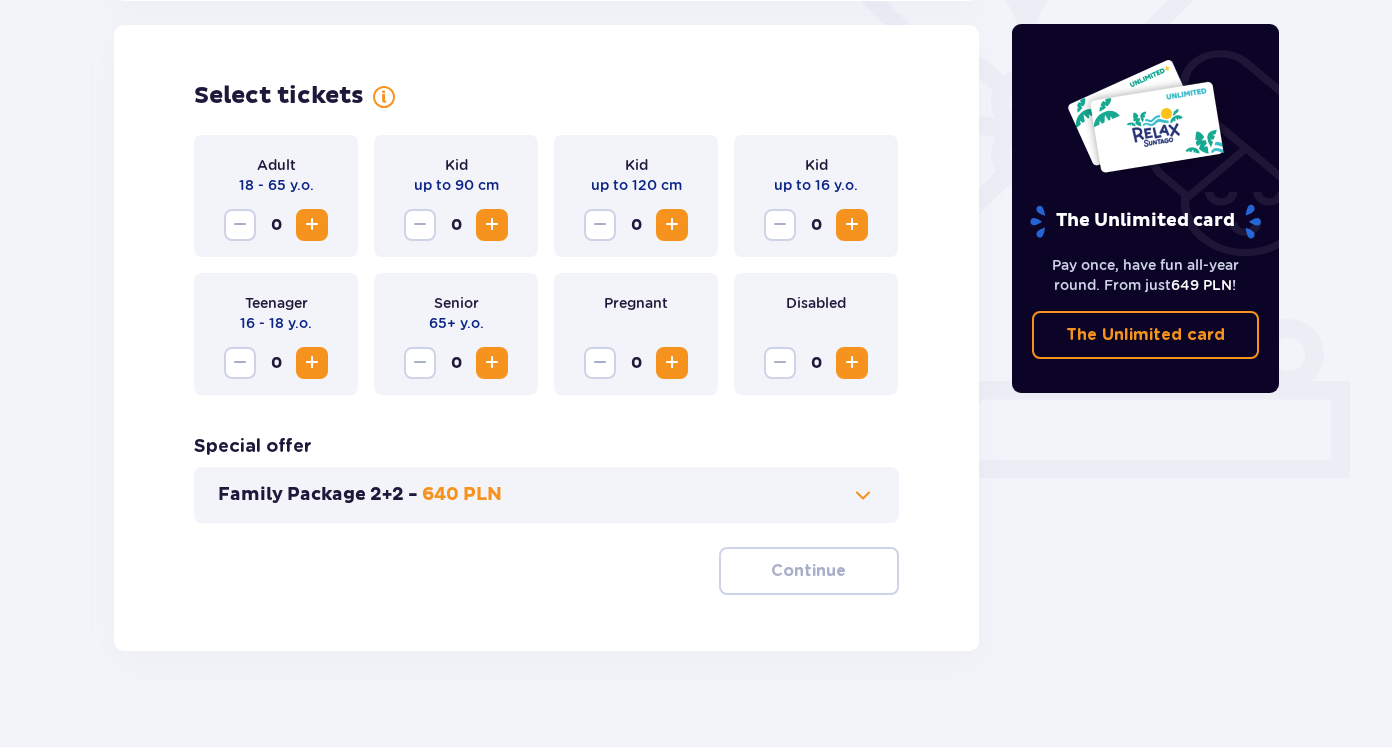 scroll, scrollTop: 556, scrollLeft: 0, axis: vertical 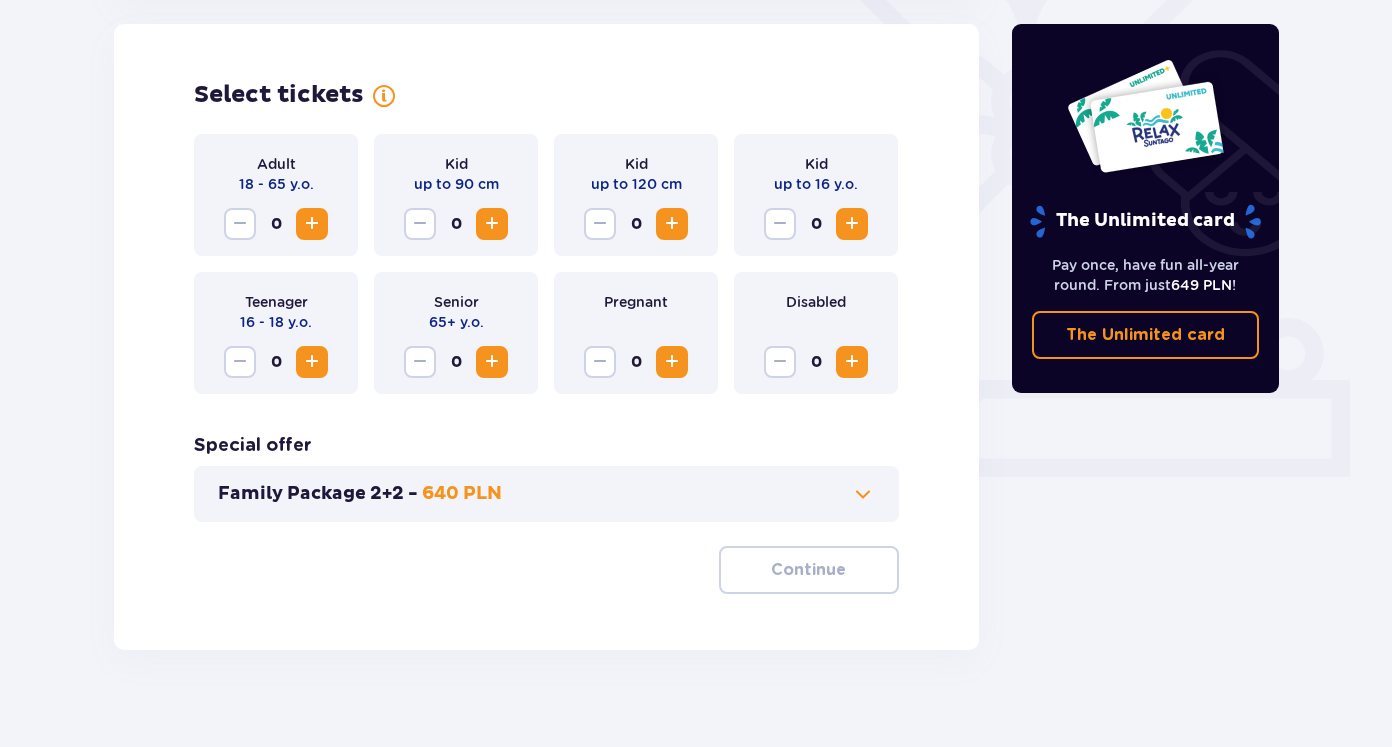 click at bounding box center (312, 224) 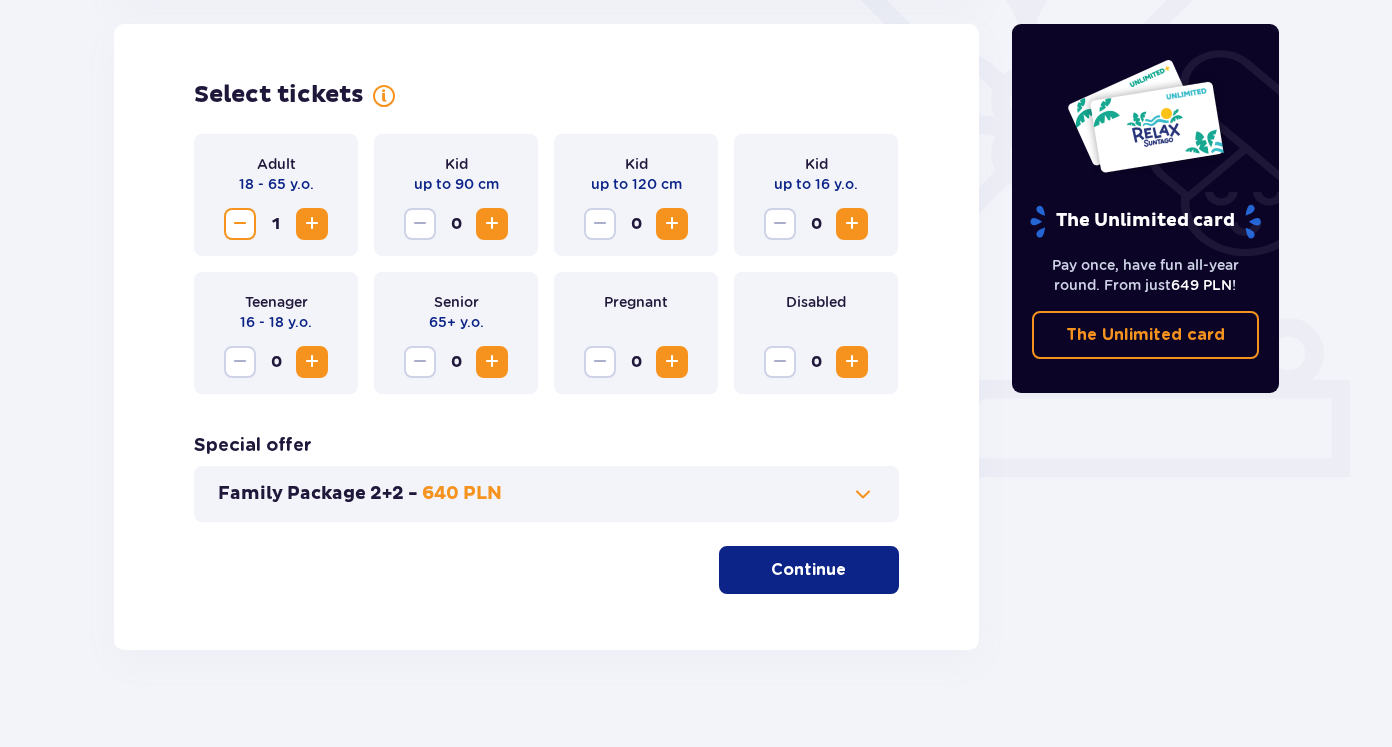 click at bounding box center [312, 224] 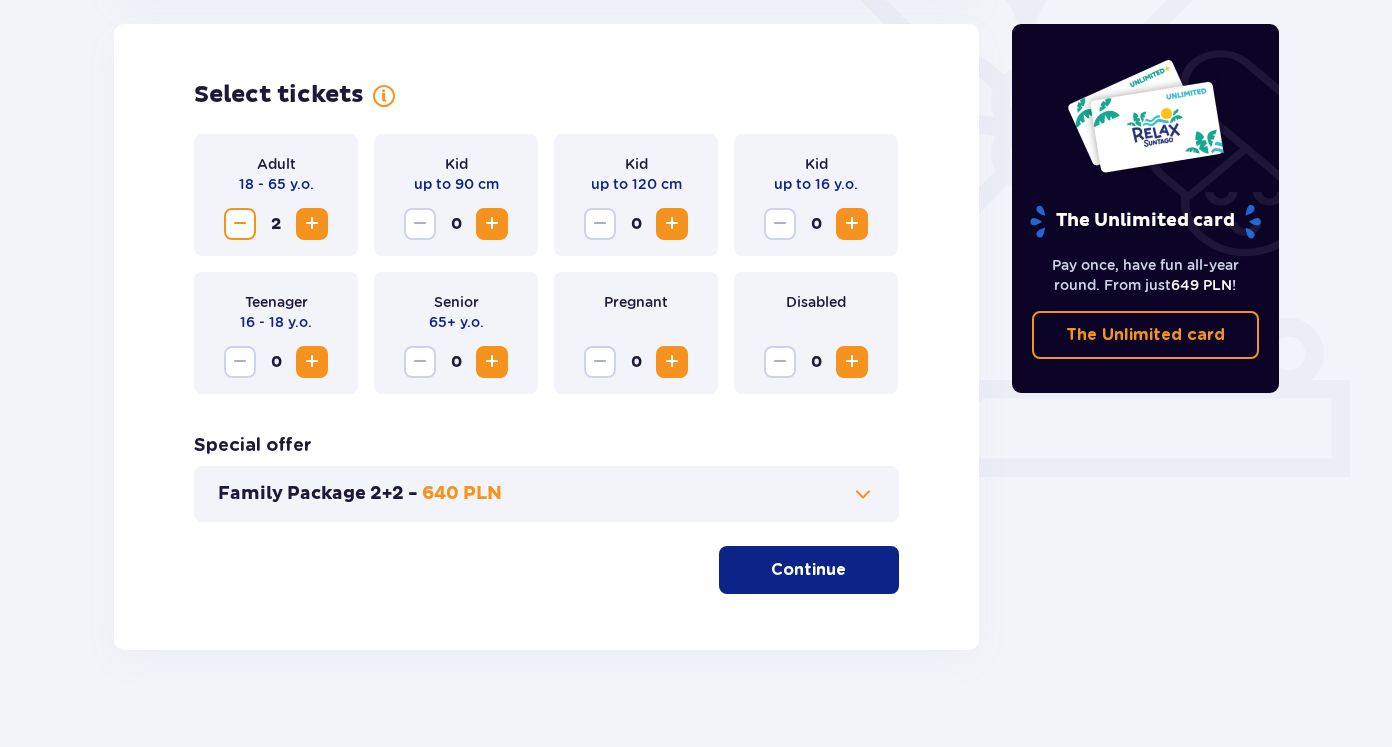 click at bounding box center (492, 224) 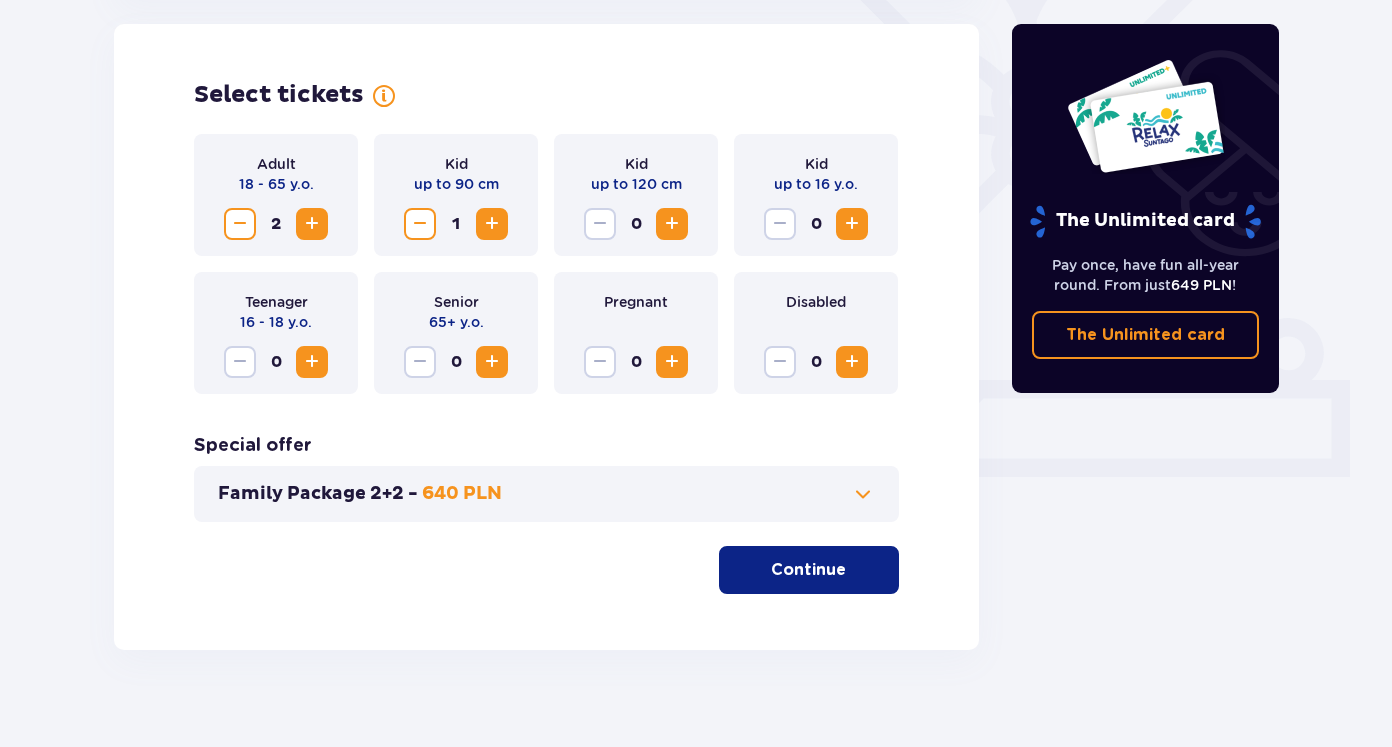 click on "Continue" at bounding box center (808, 570) 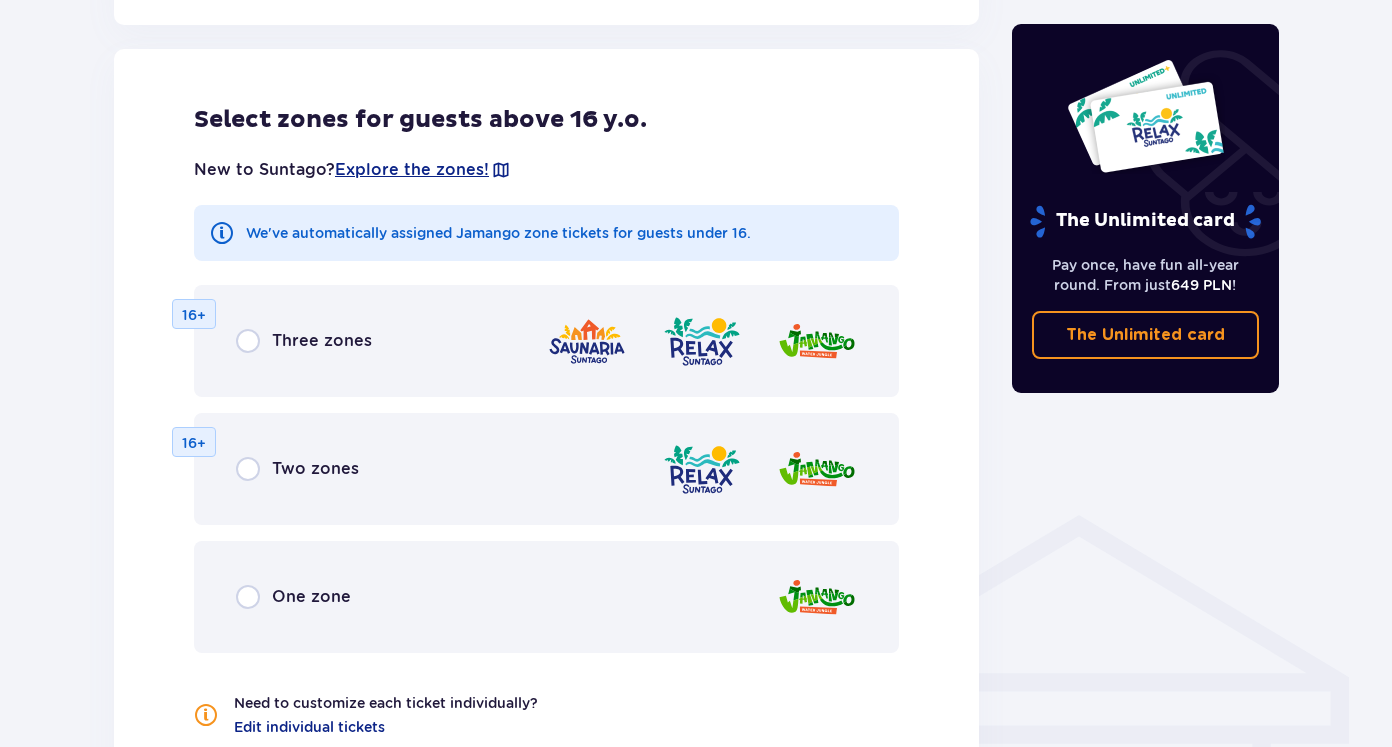 scroll, scrollTop: 1110, scrollLeft: 0, axis: vertical 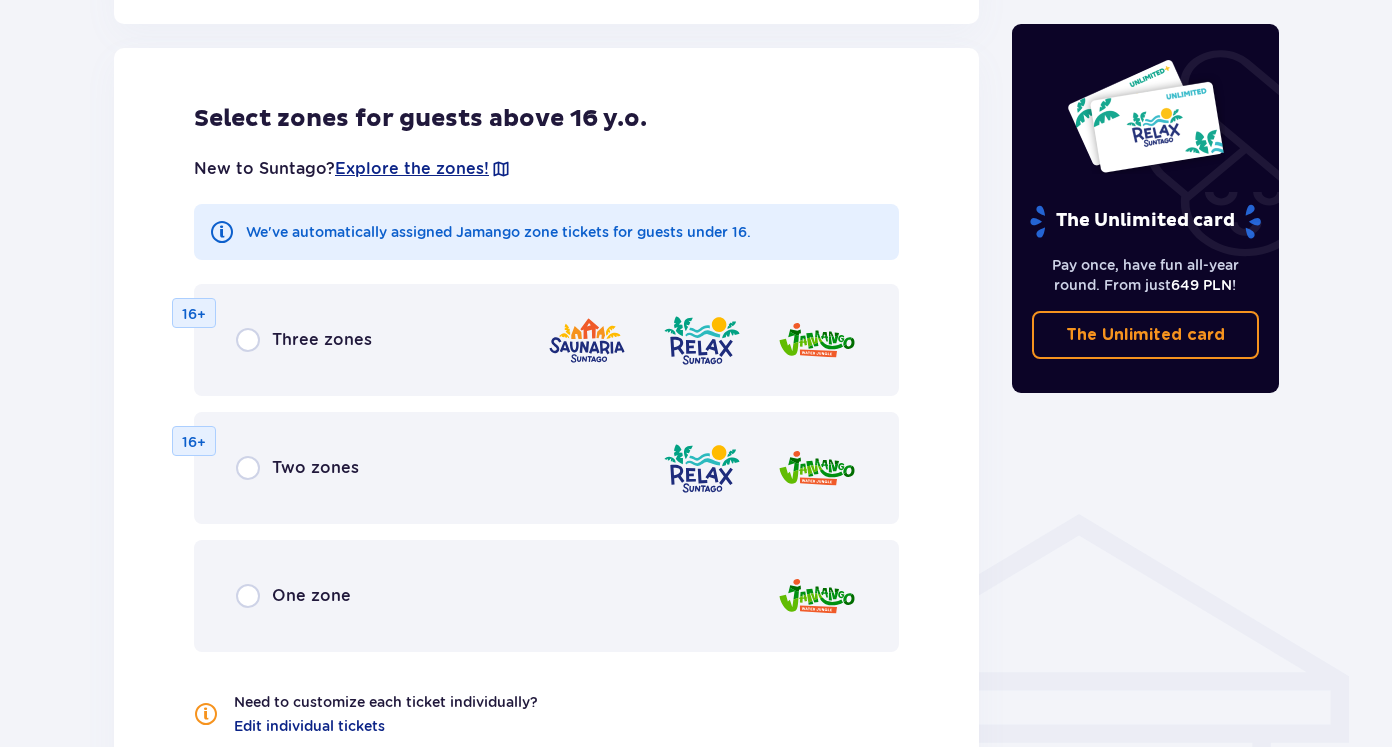 click at bounding box center [248, 596] 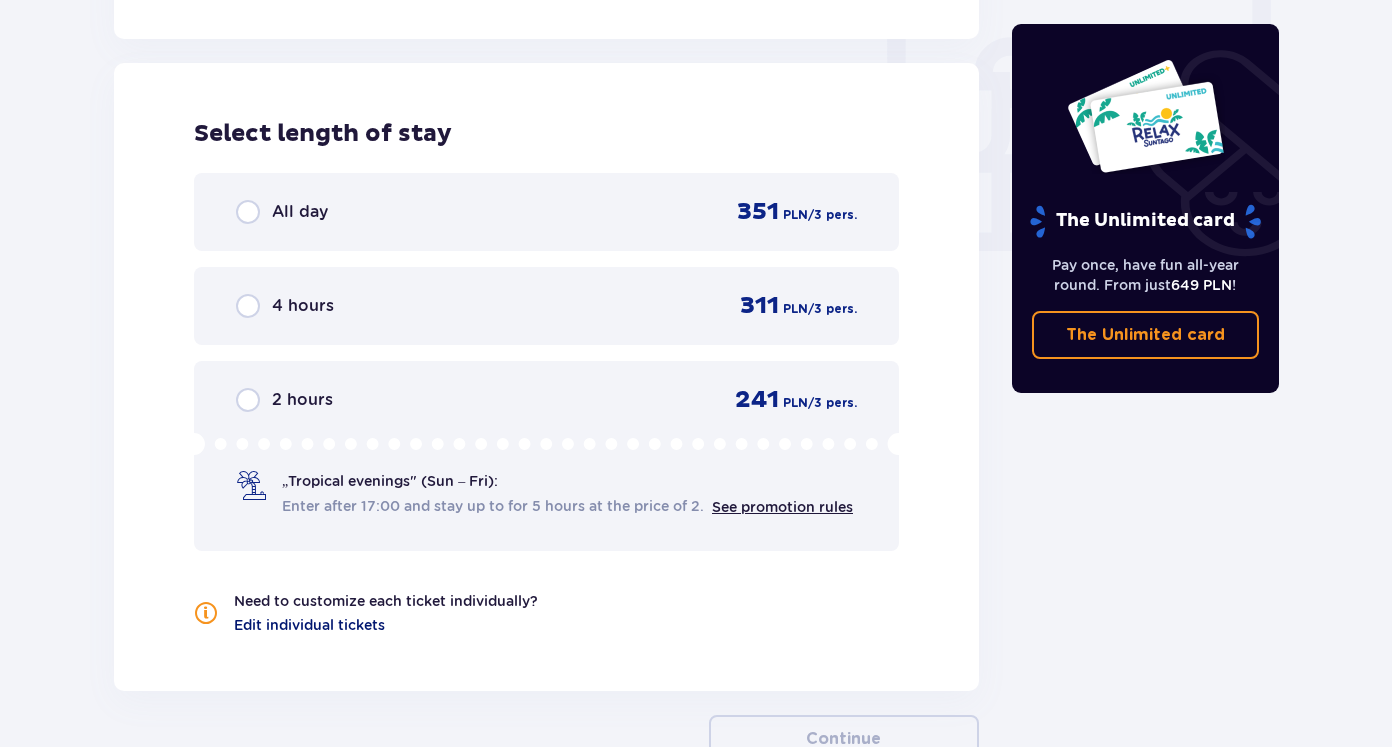 scroll, scrollTop: 1878, scrollLeft: 0, axis: vertical 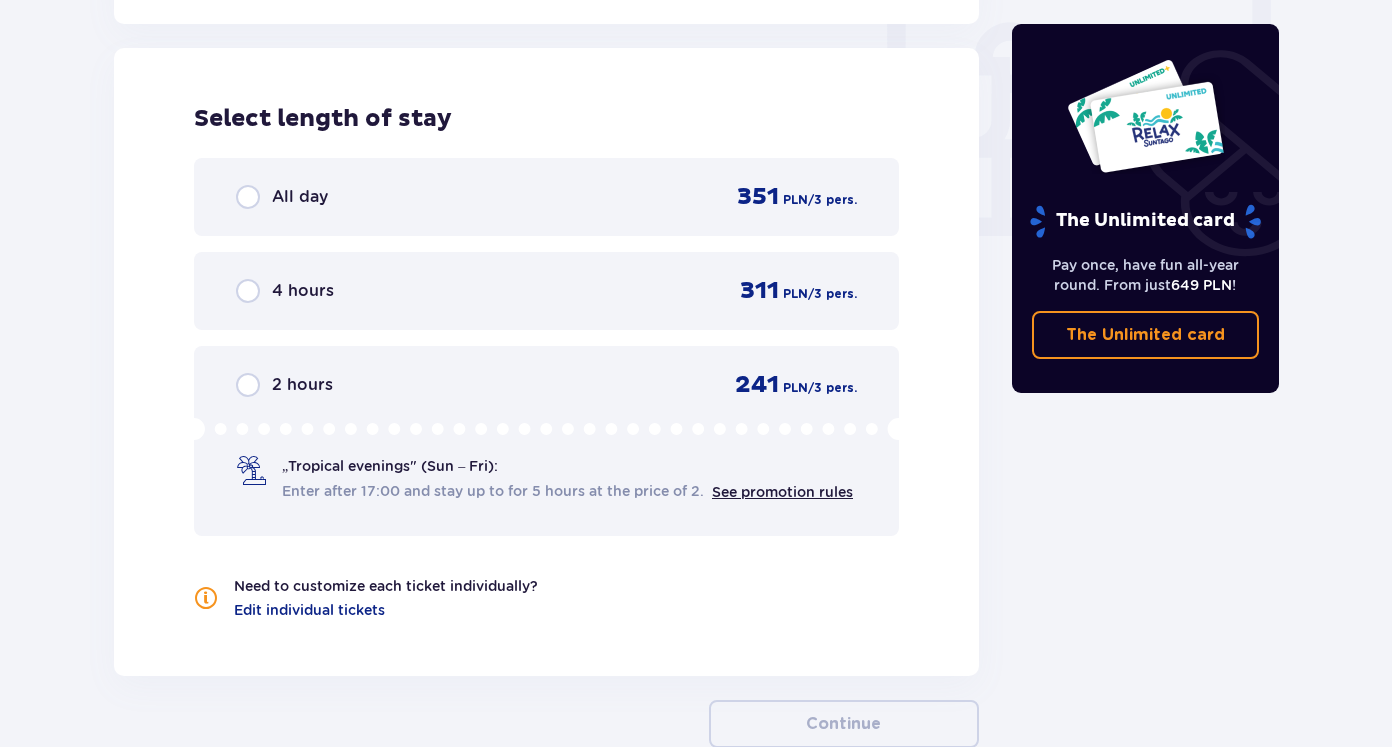 click at bounding box center [248, 197] 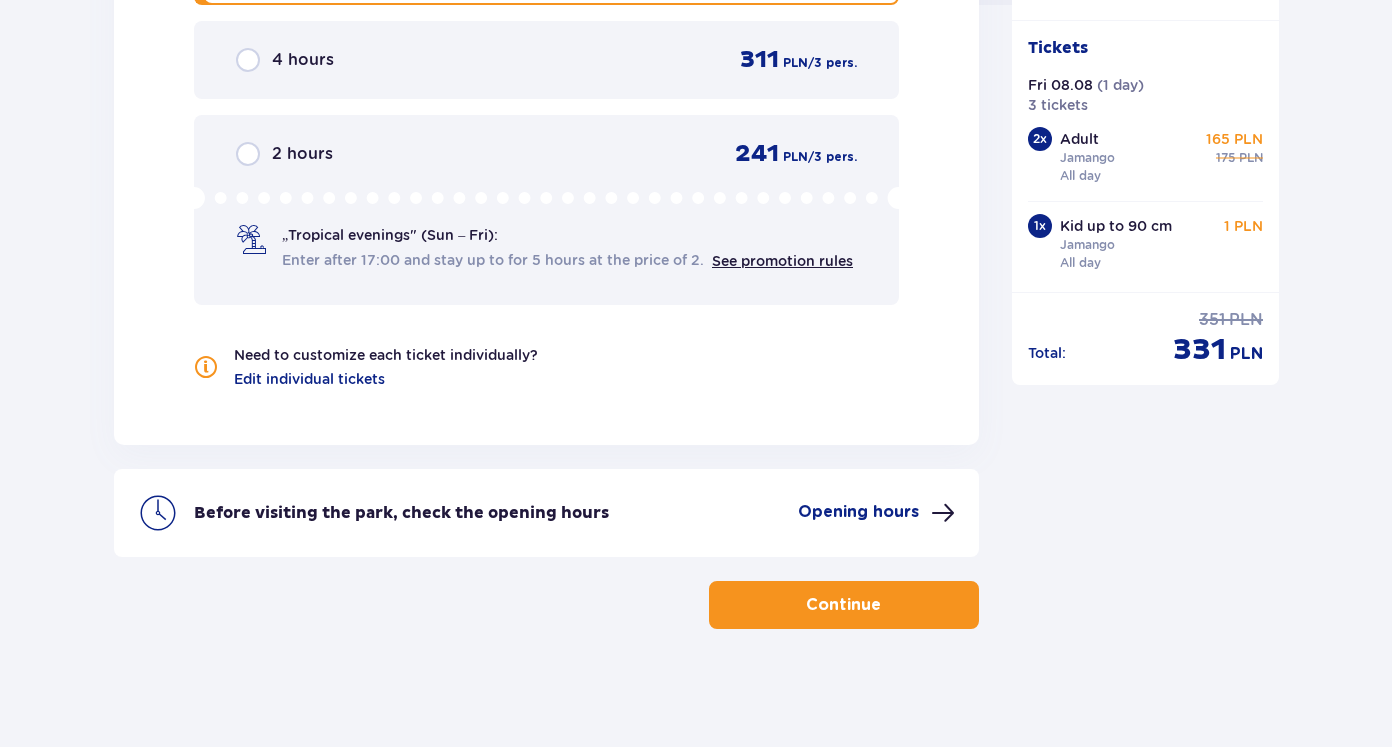 scroll, scrollTop: 2111, scrollLeft: 0, axis: vertical 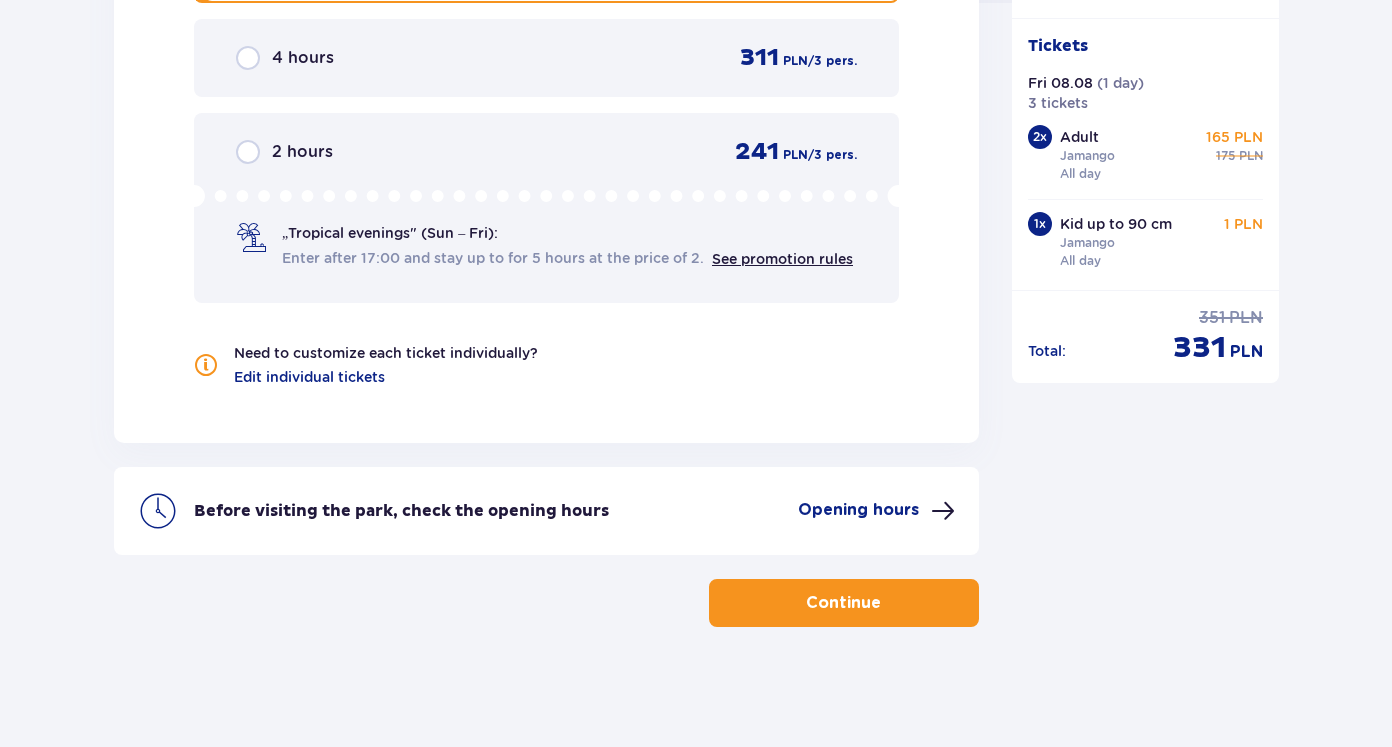 click at bounding box center [885, 603] 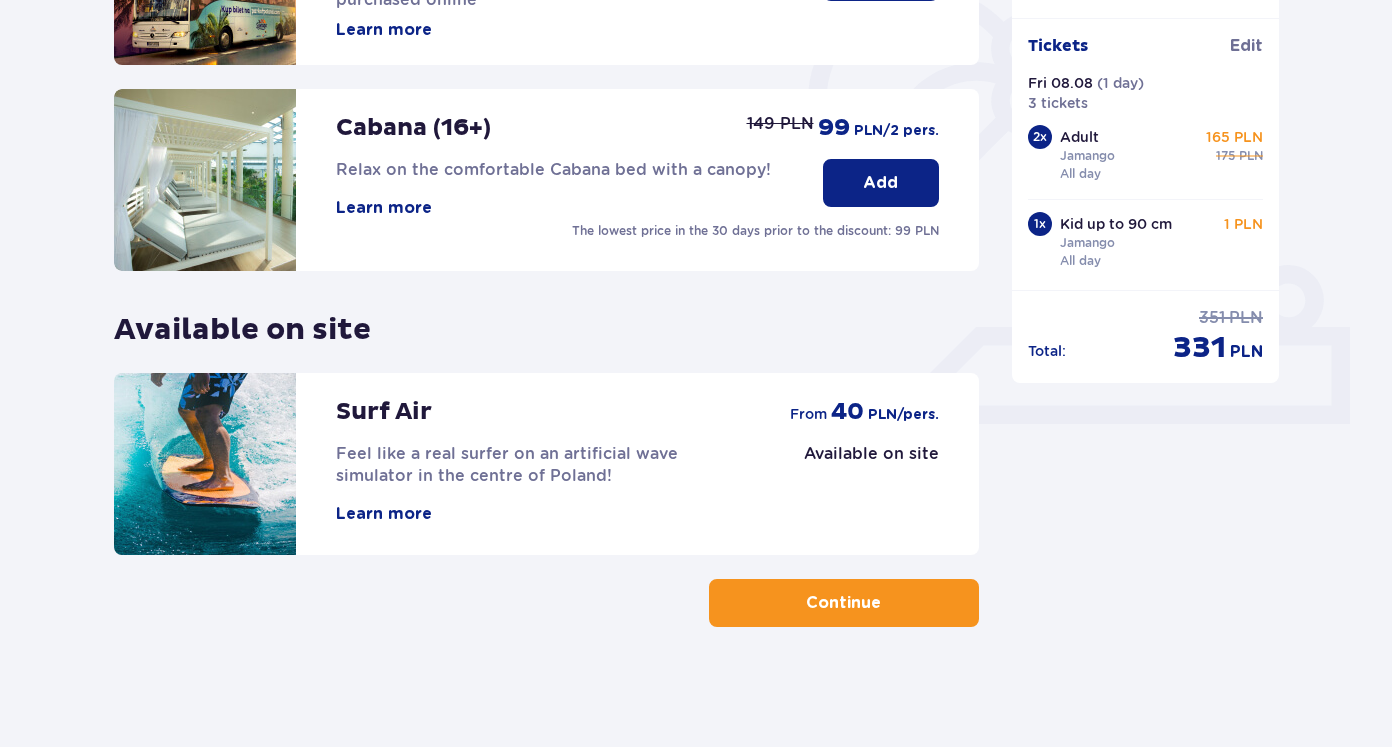 scroll, scrollTop: 609, scrollLeft: 0, axis: vertical 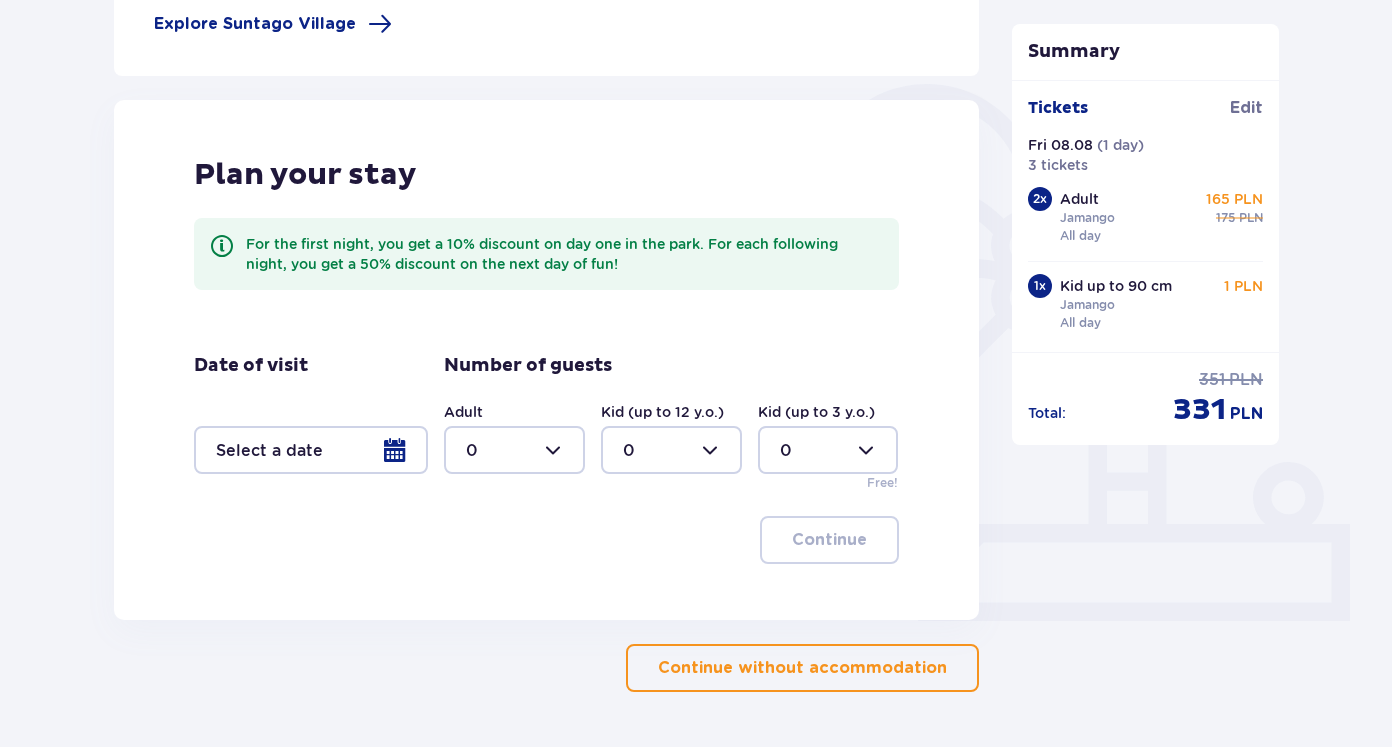 click at bounding box center [311, 450] 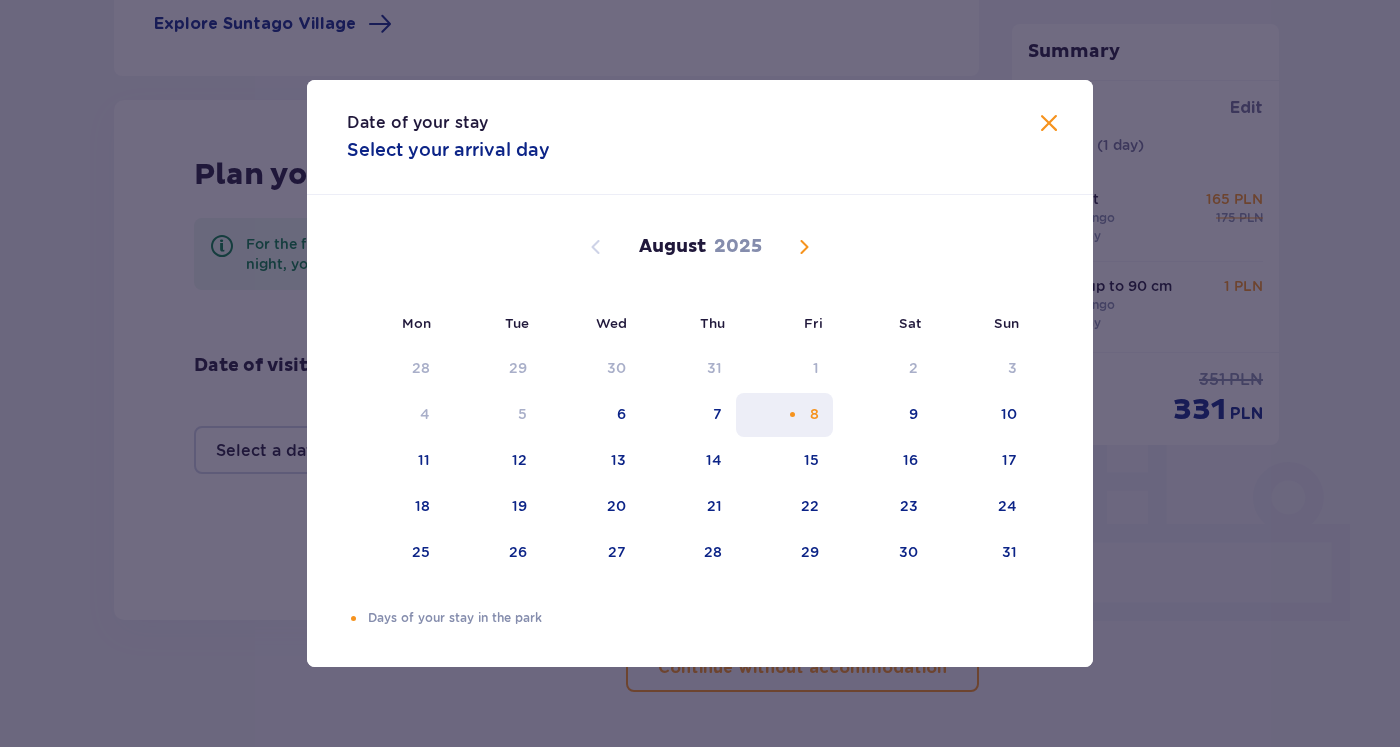click on "8" at bounding box center [784, 415] 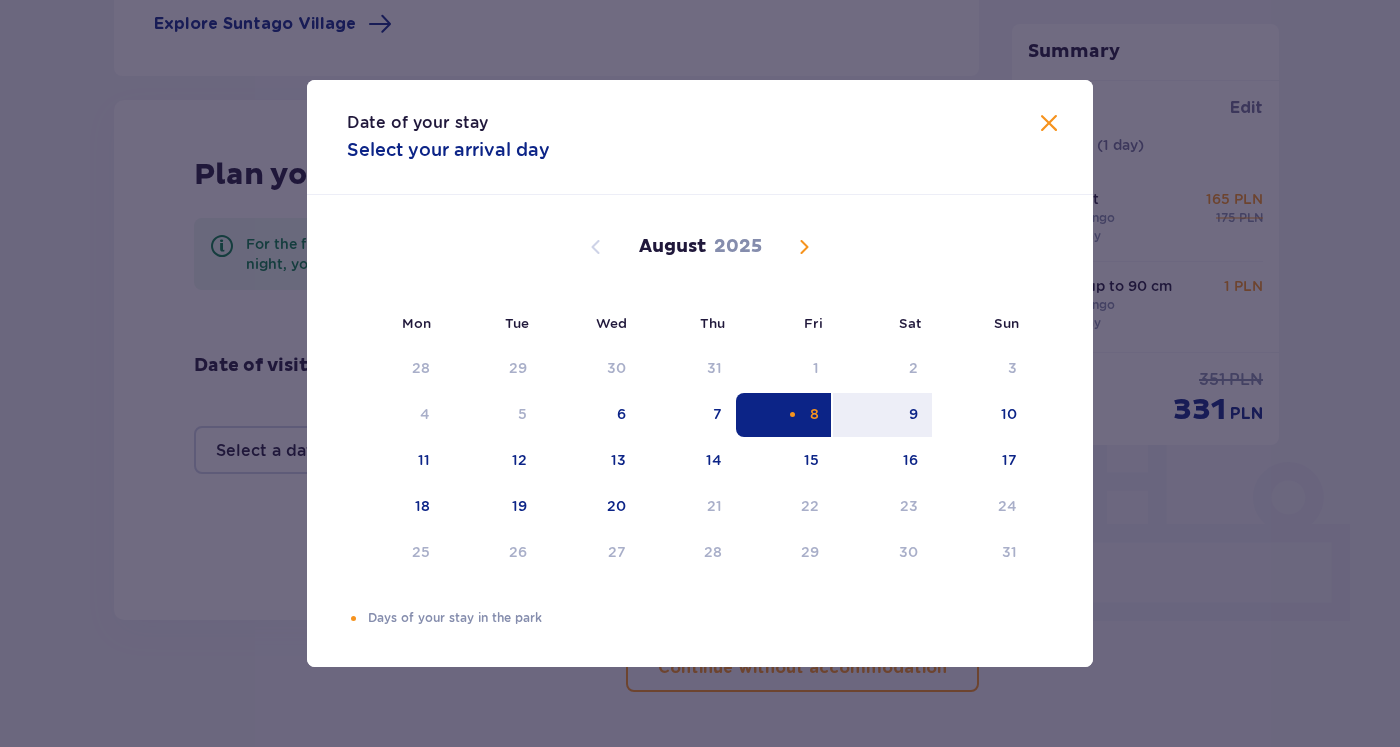 click at bounding box center (792, 414) 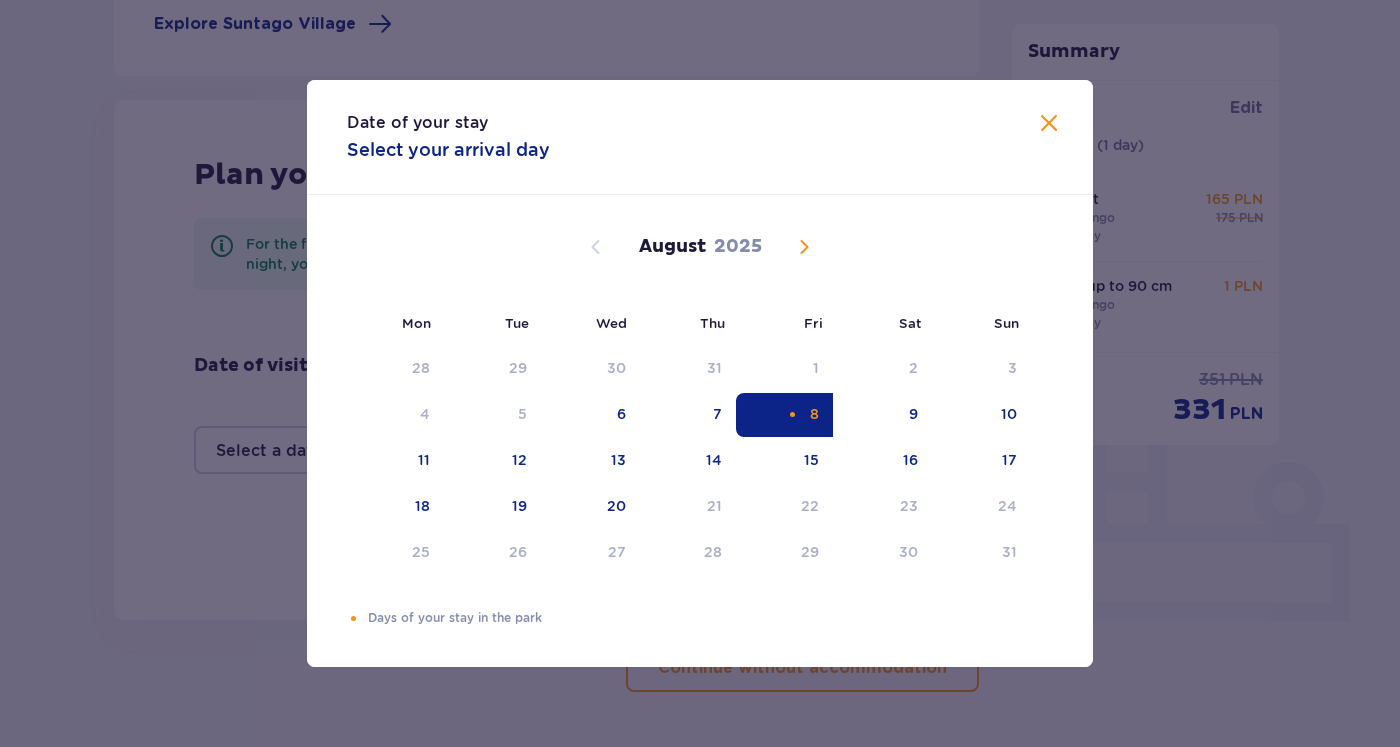 click at bounding box center (1049, 124) 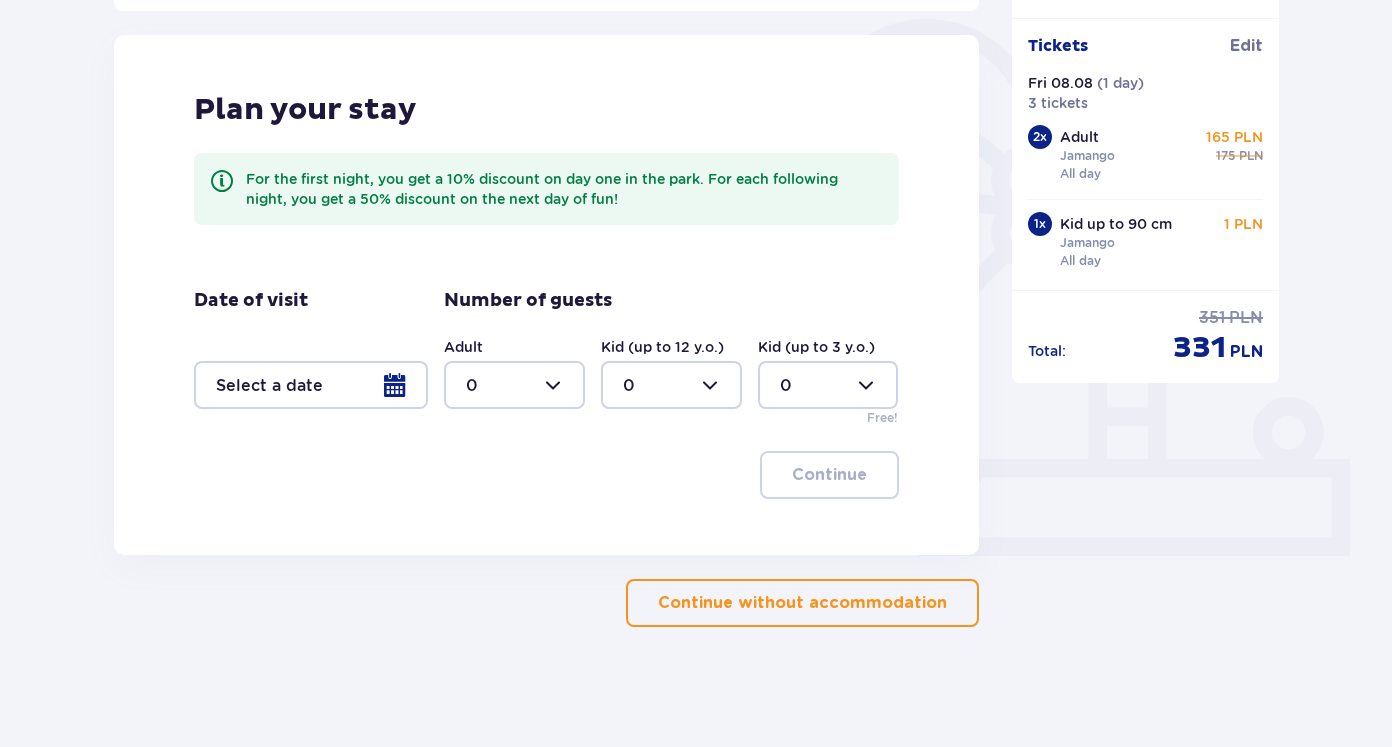 click on "Continue without accommodation" at bounding box center [802, 603] 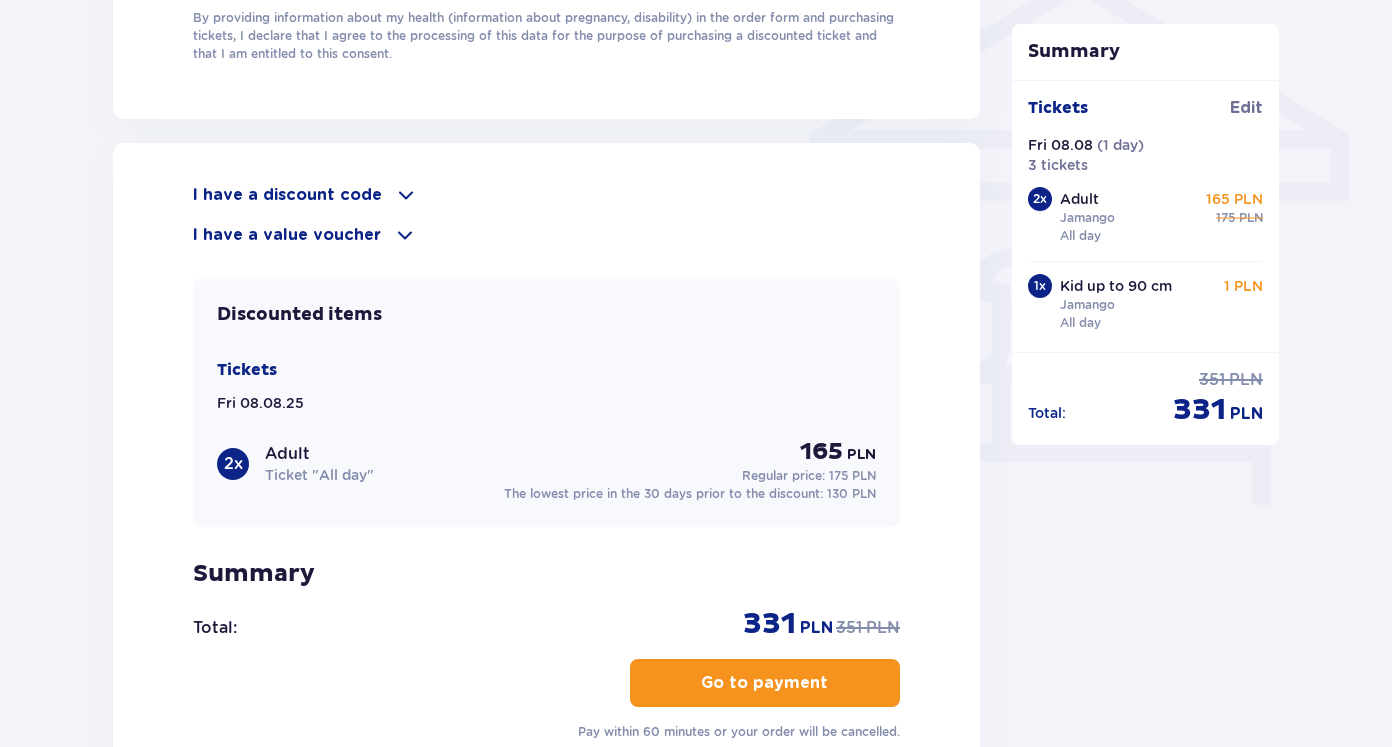 scroll, scrollTop: 1654, scrollLeft: 0, axis: vertical 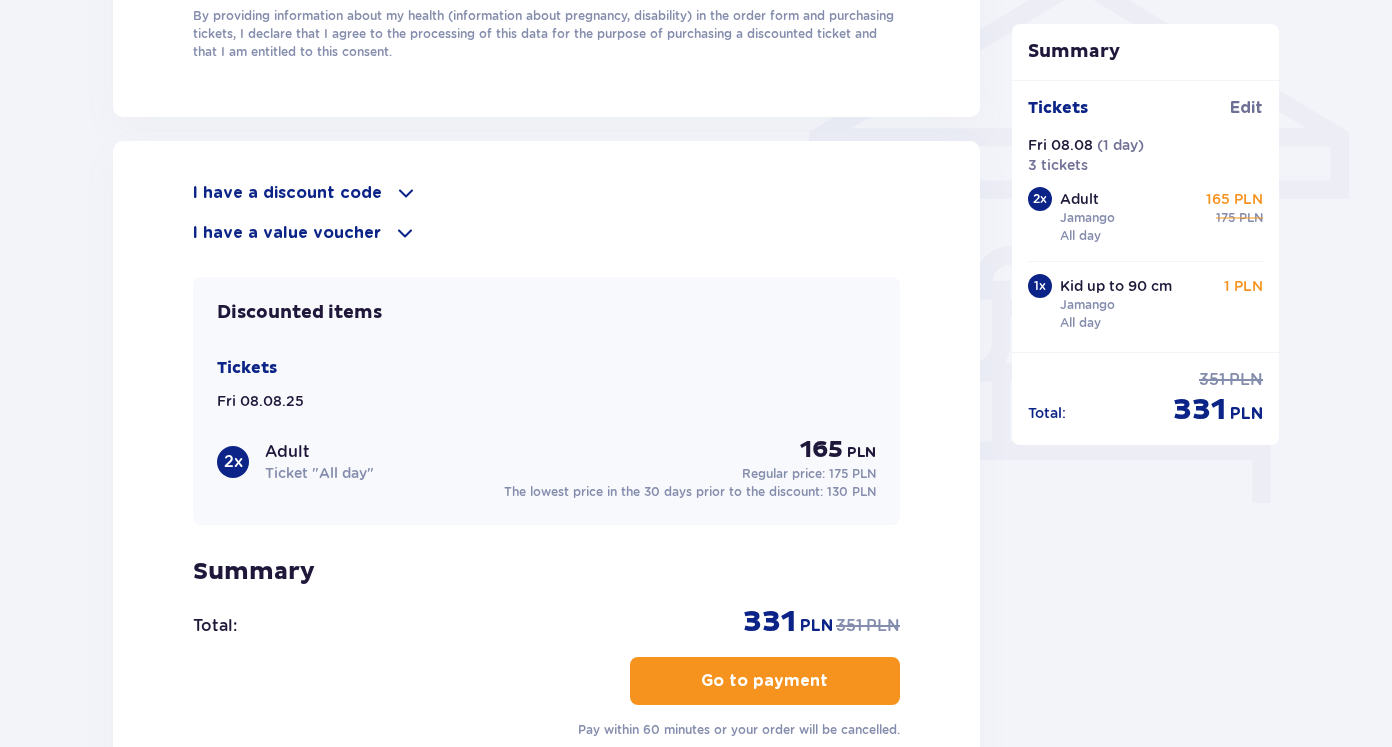 click on "Discounted items" at bounding box center [299, 313] 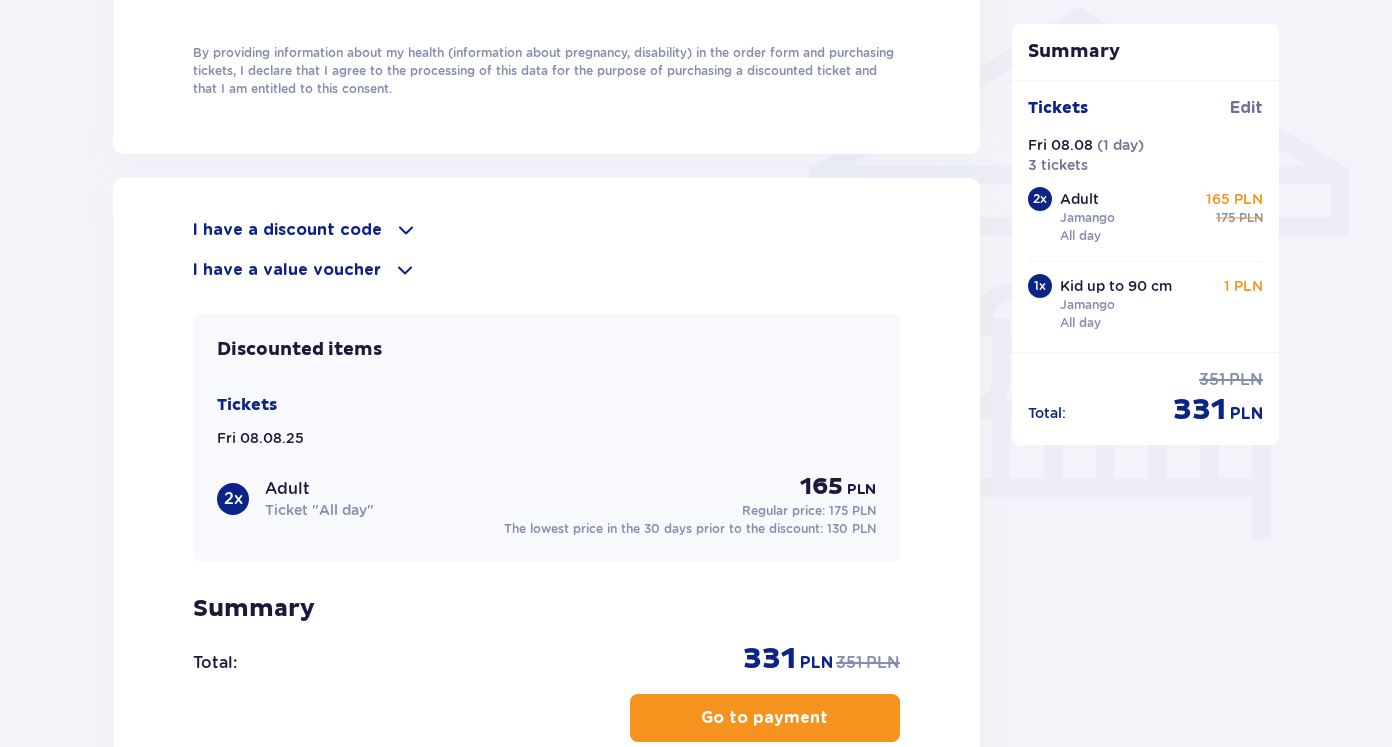 scroll, scrollTop: 1608, scrollLeft: 0, axis: vertical 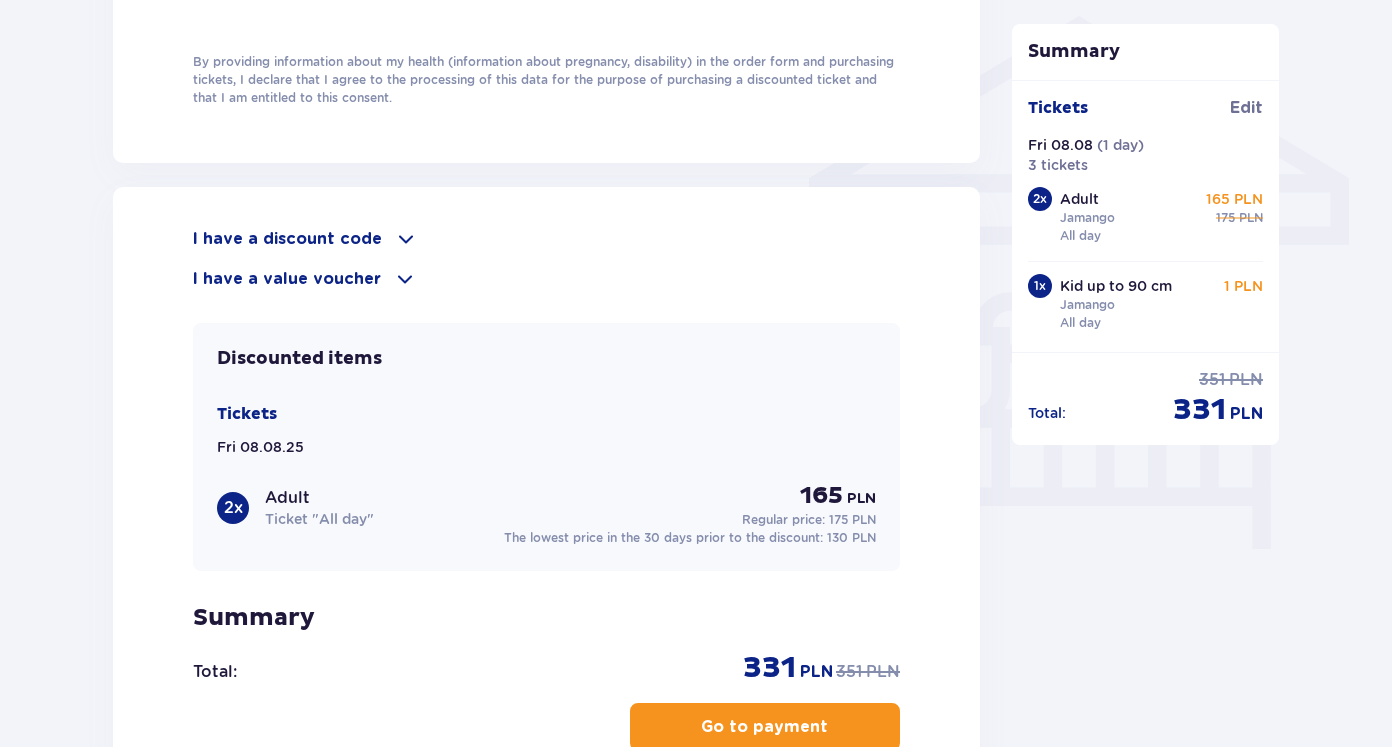 click at bounding box center [406, 239] 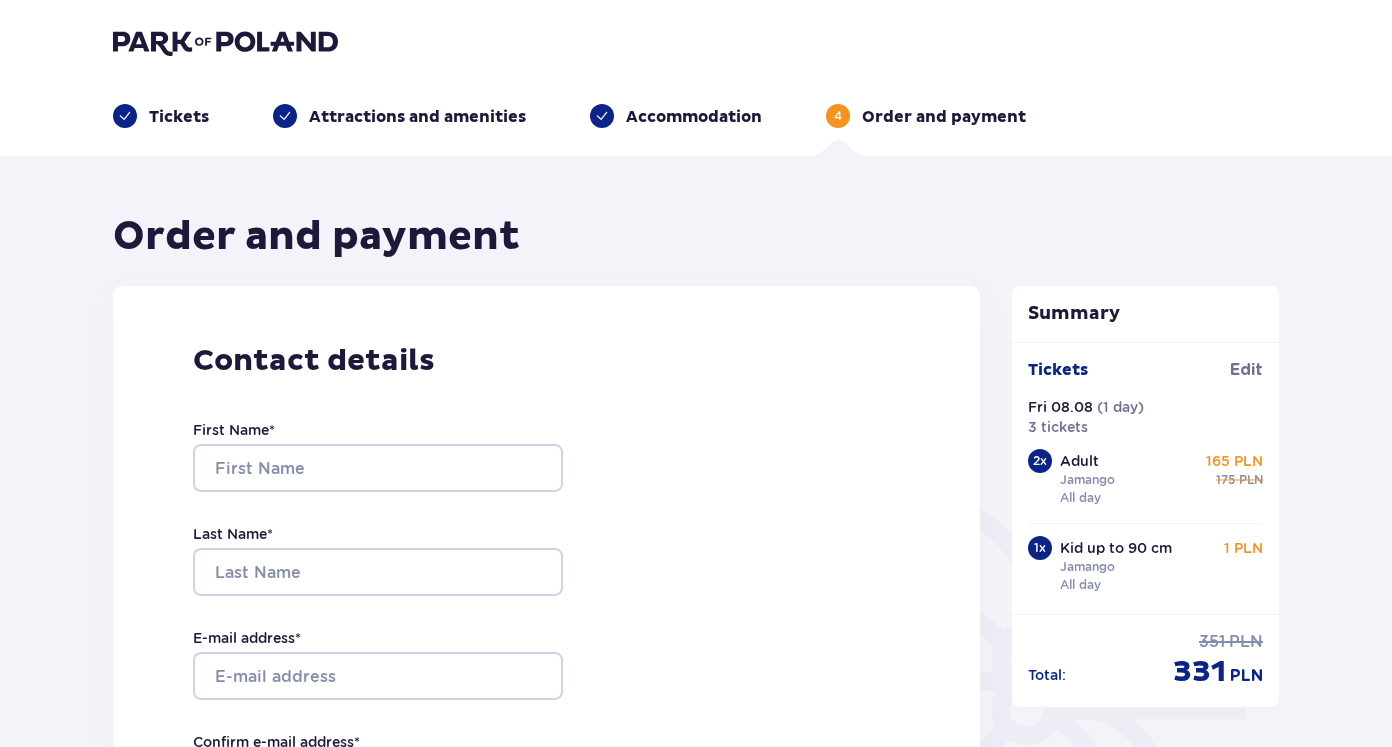 scroll, scrollTop: 0, scrollLeft: 0, axis: both 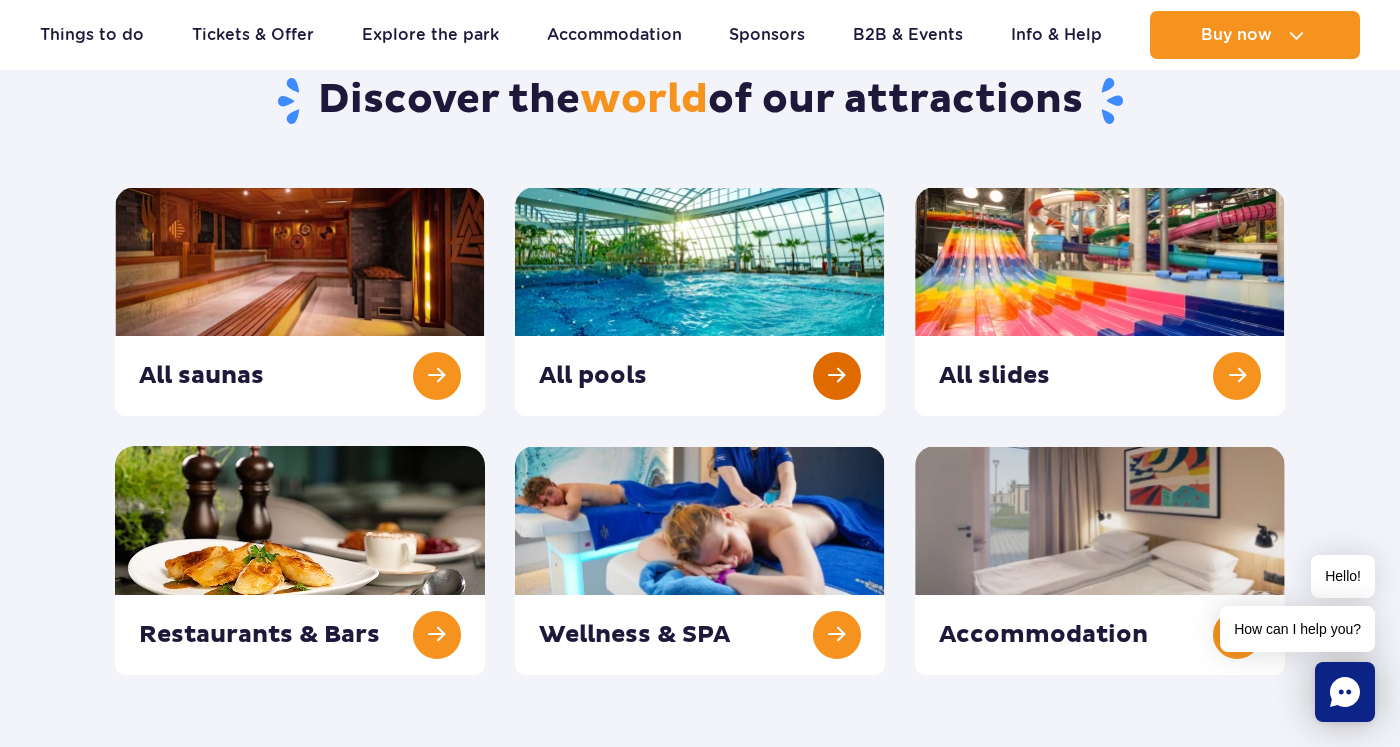 click at bounding box center [700, 301] 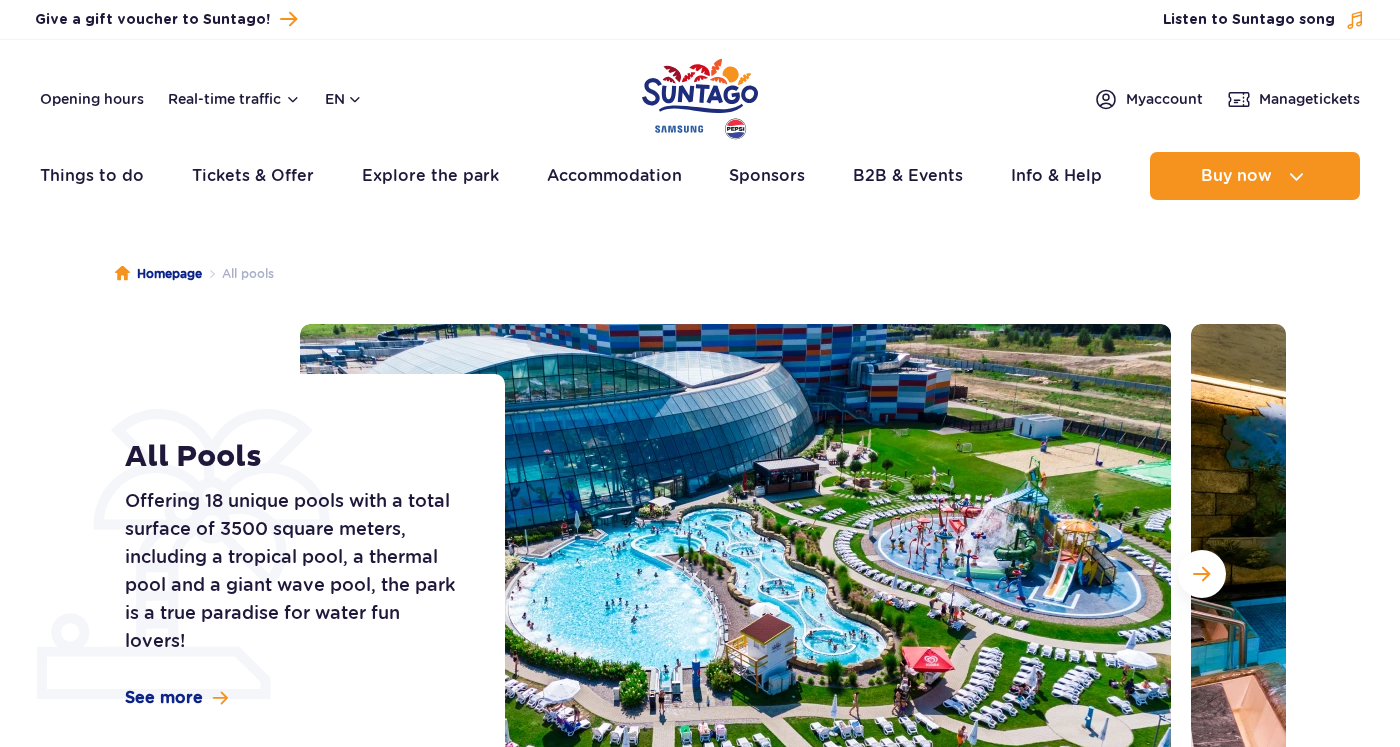 scroll, scrollTop: 0, scrollLeft: 0, axis: both 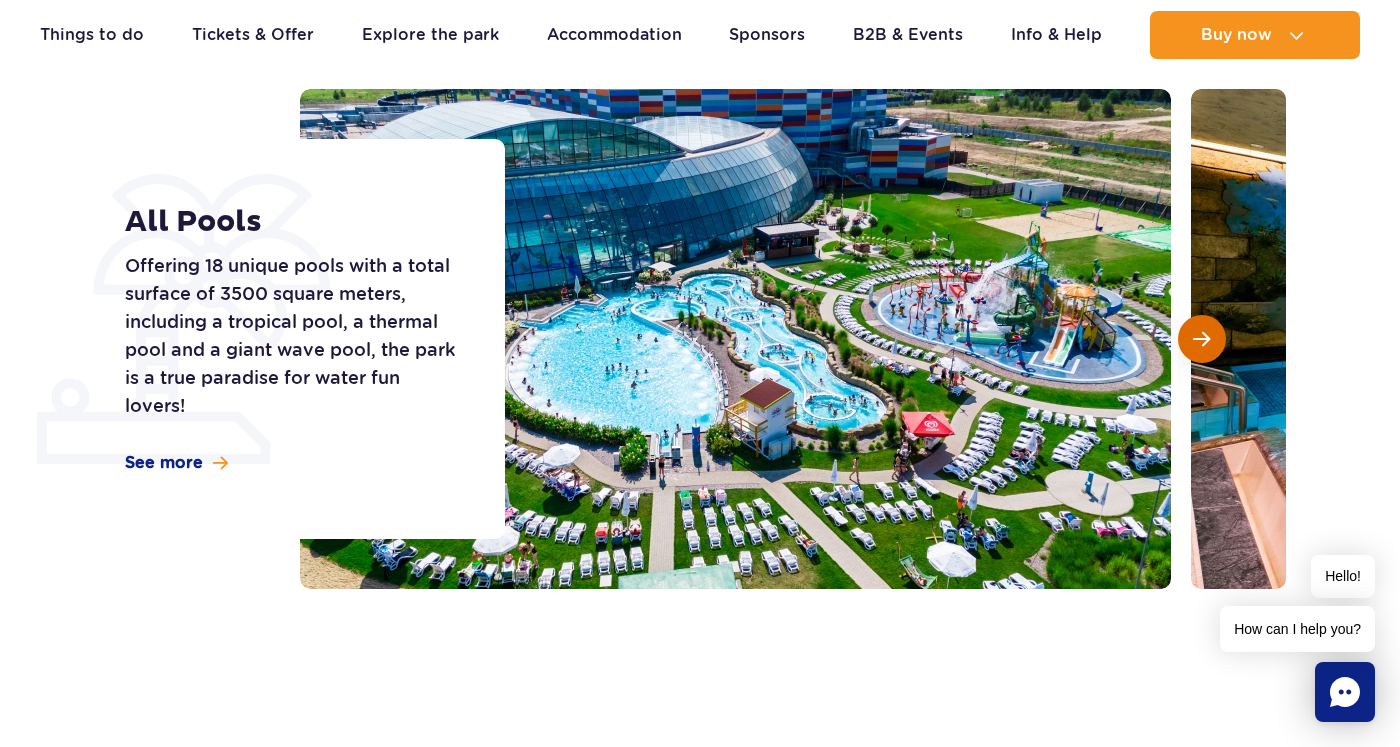 click at bounding box center (1201, 339) 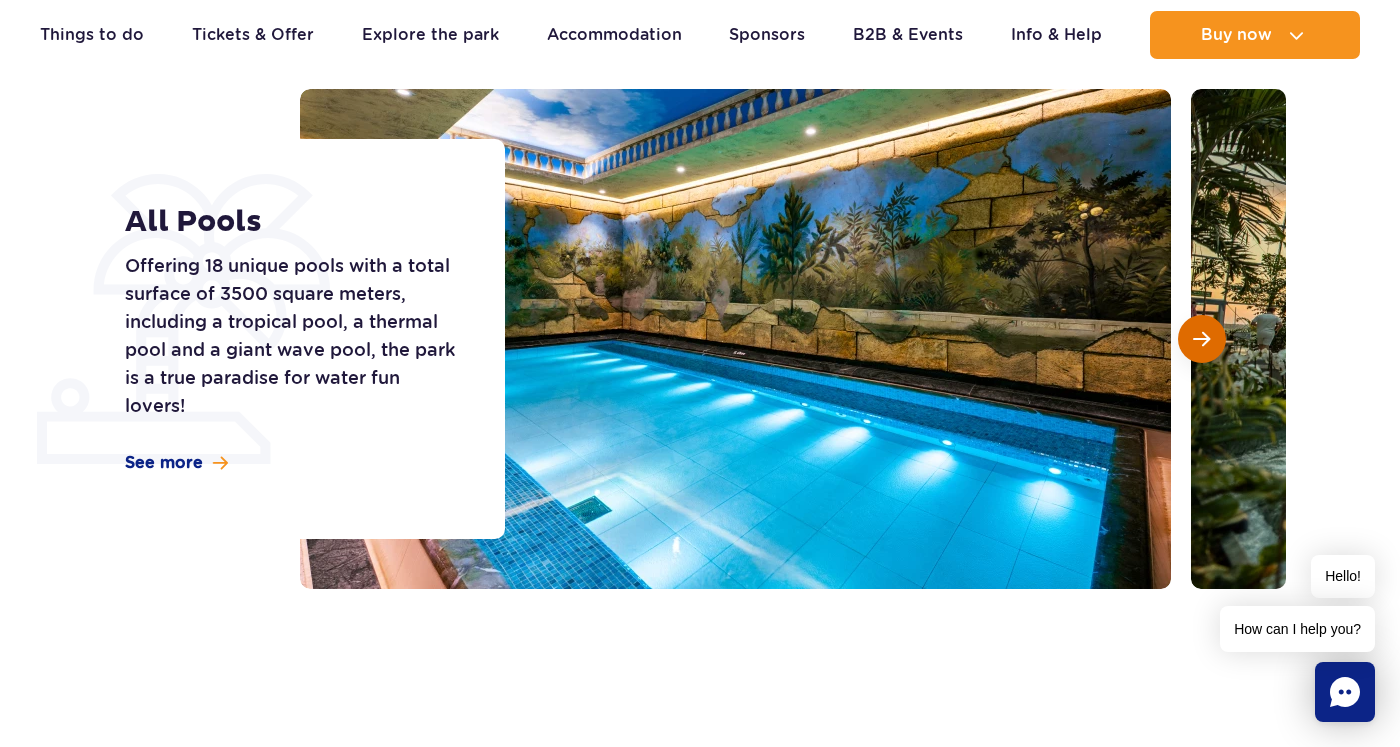 click at bounding box center (1201, 339) 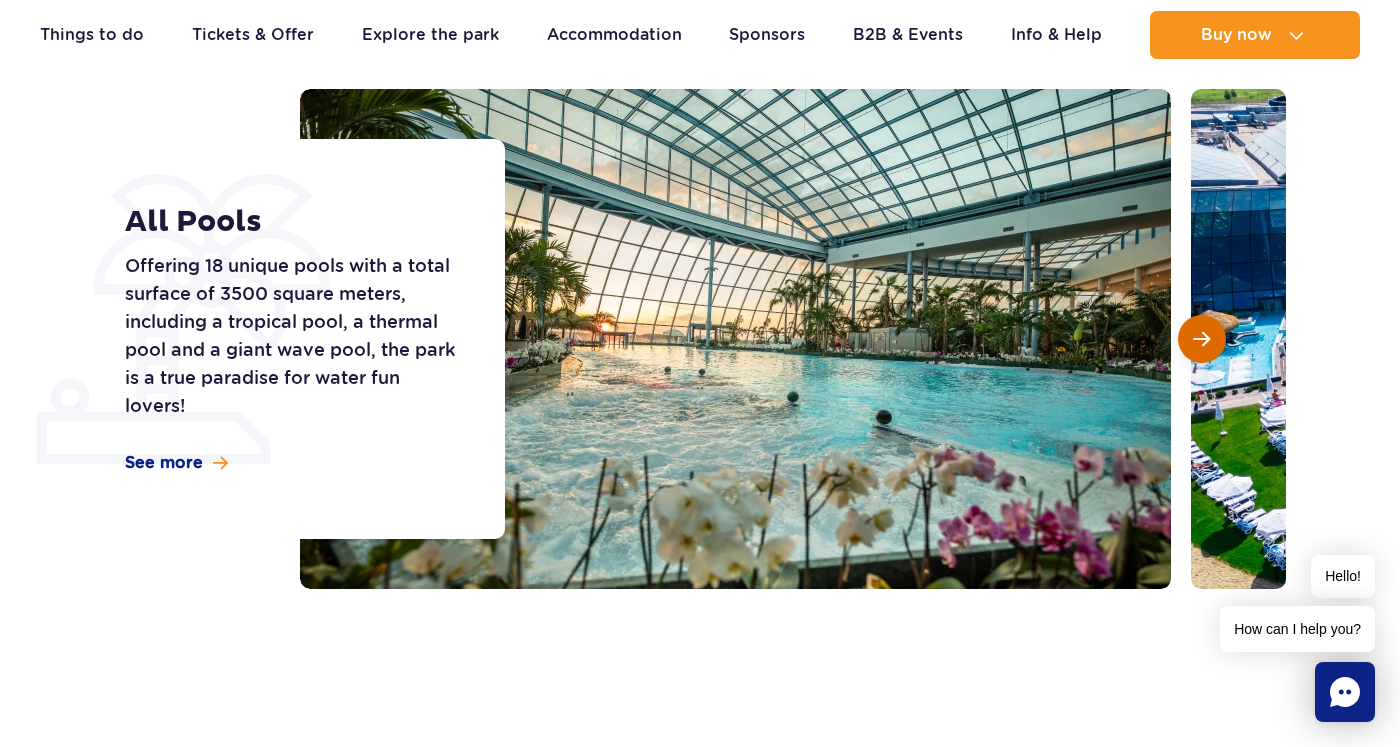 click at bounding box center (1201, 339) 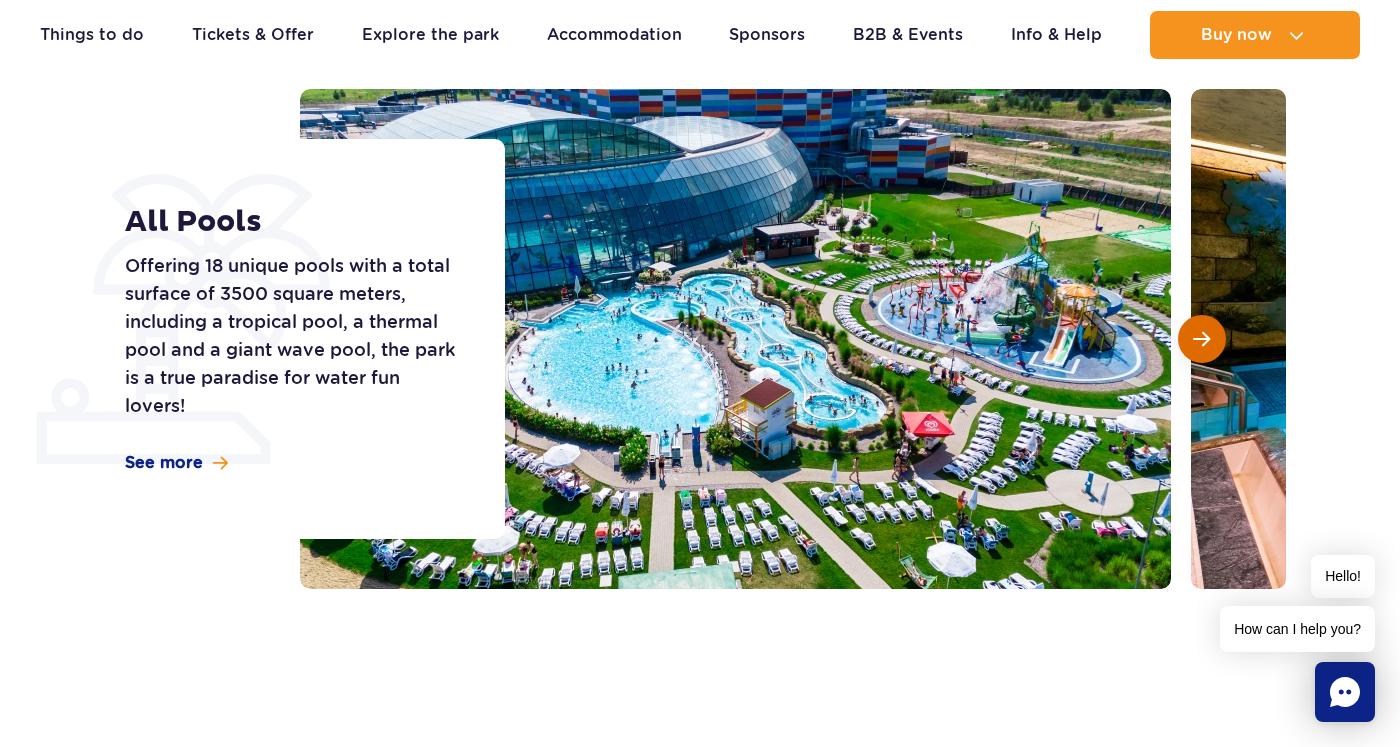 click at bounding box center (1201, 339) 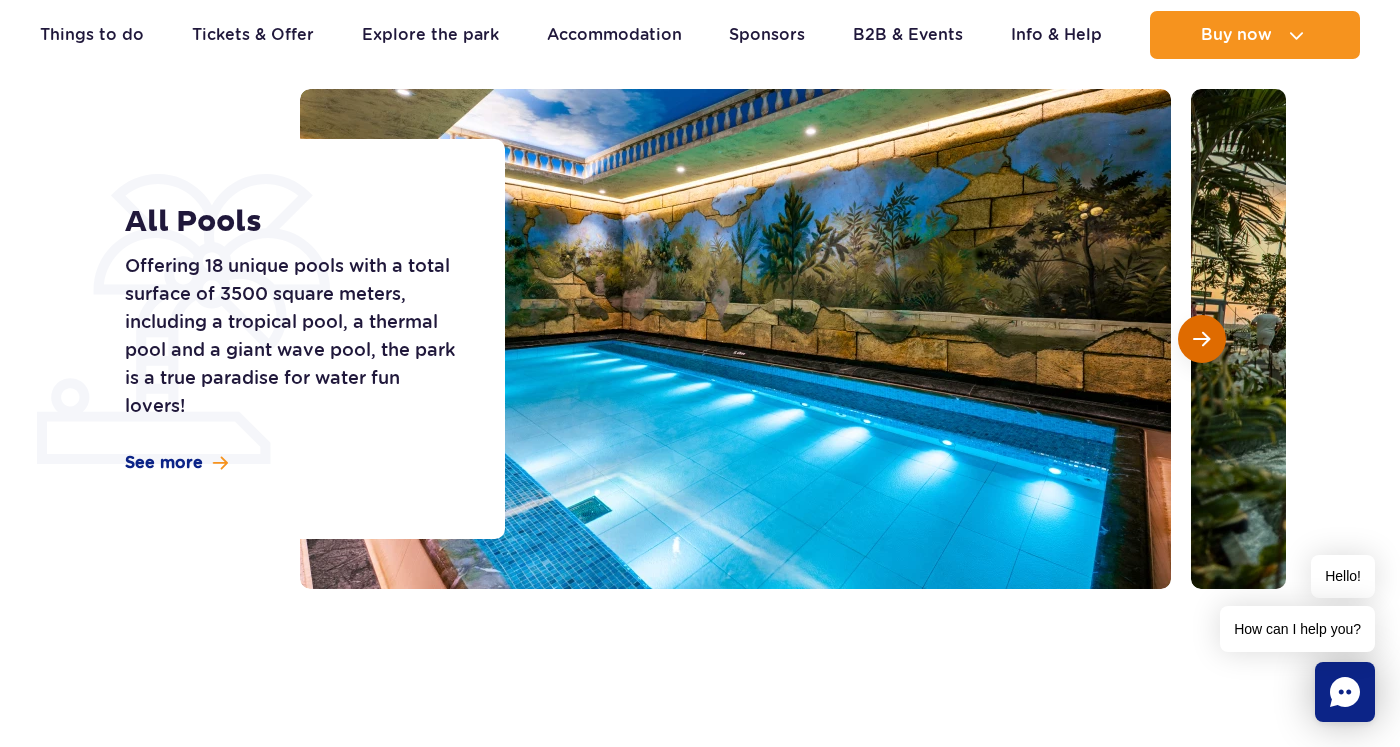 click at bounding box center [1202, 339] 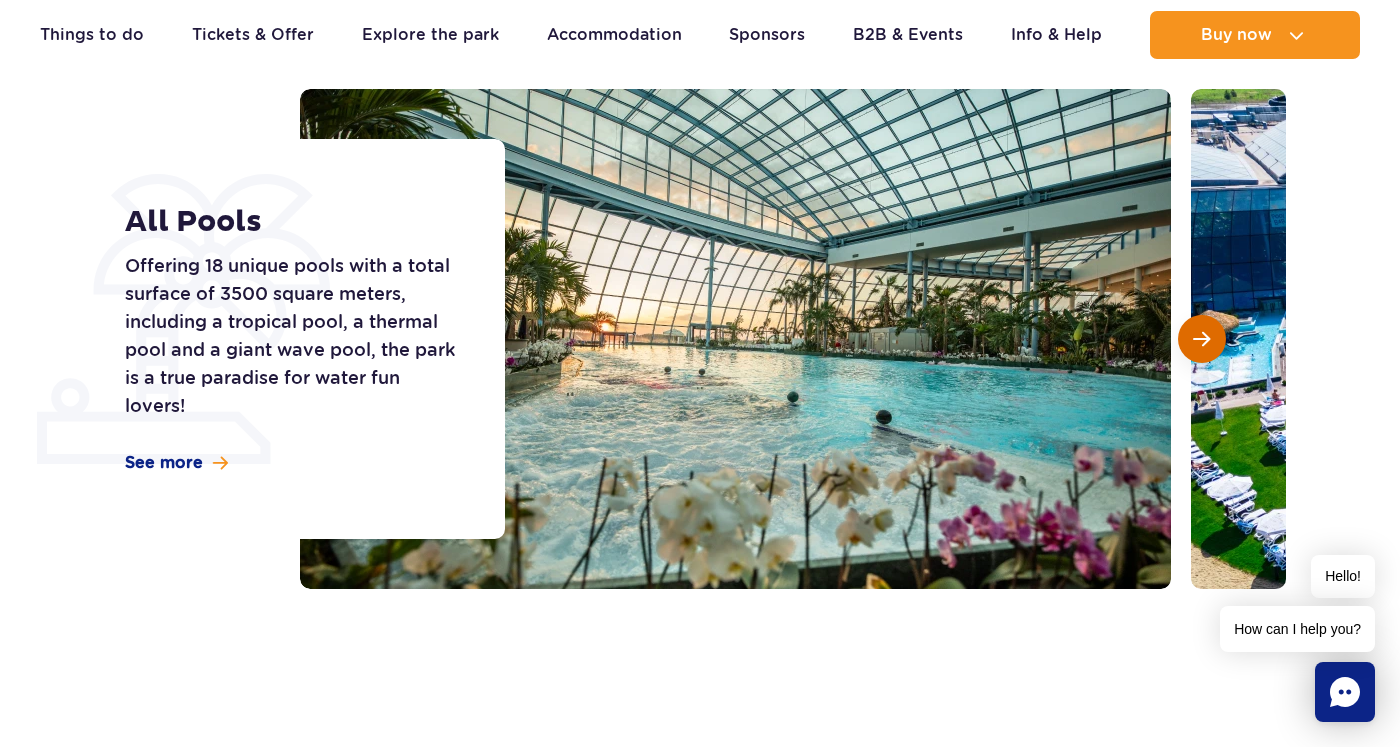 click at bounding box center [1201, 339] 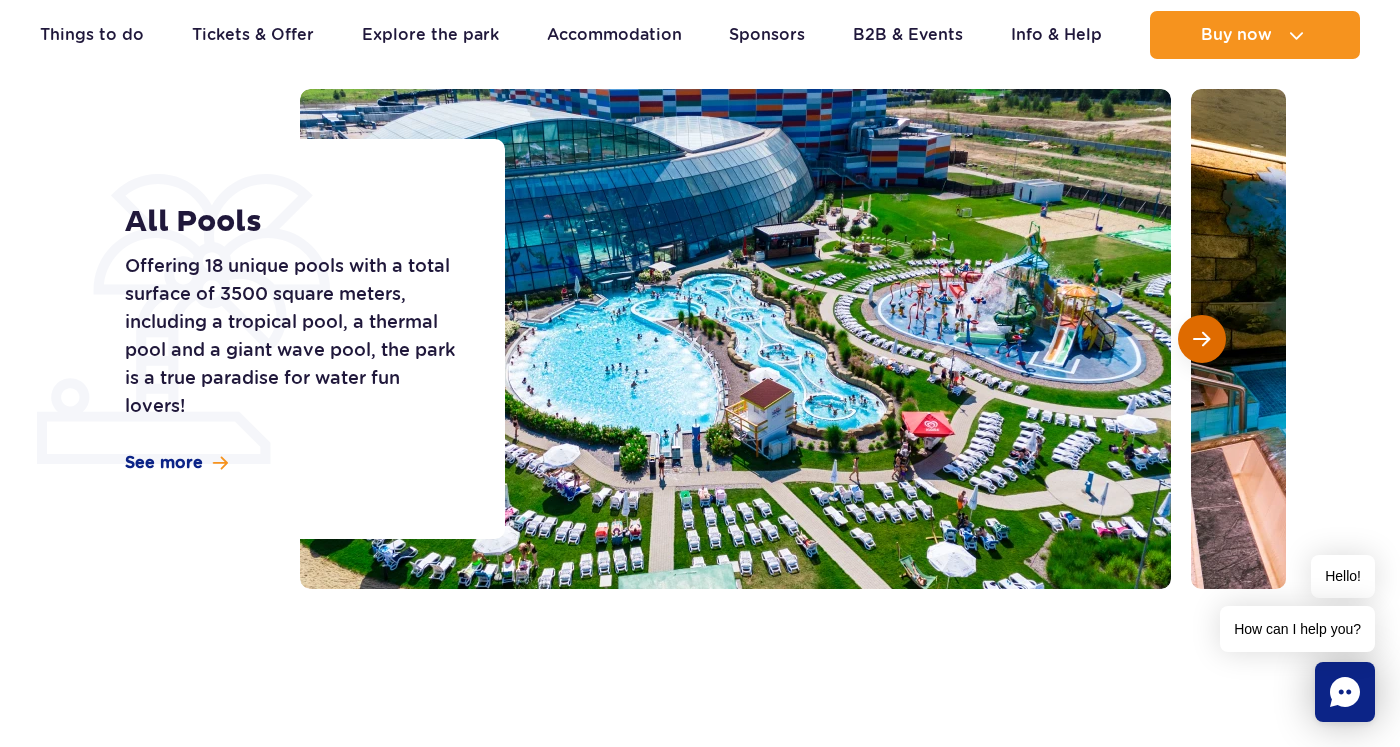 click at bounding box center (1202, 339) 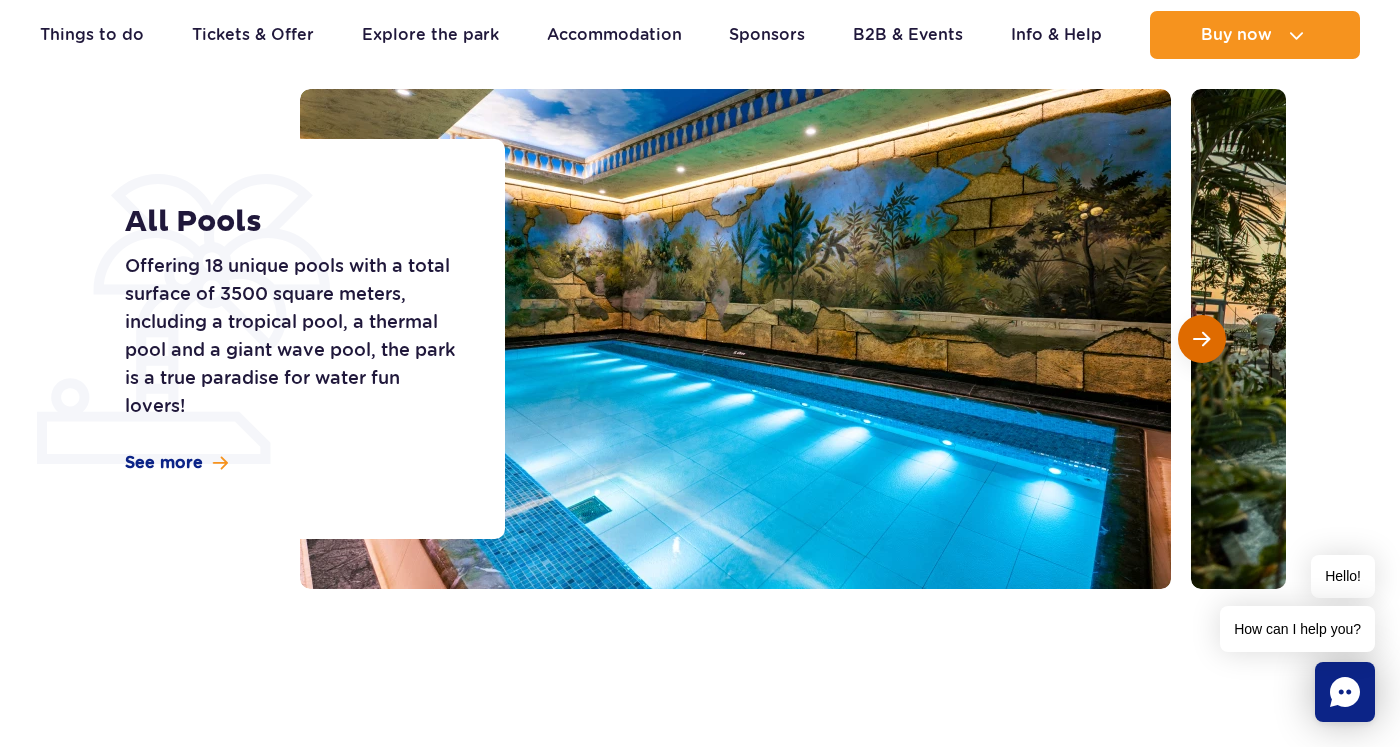 click at bounding box center (1202, 339) 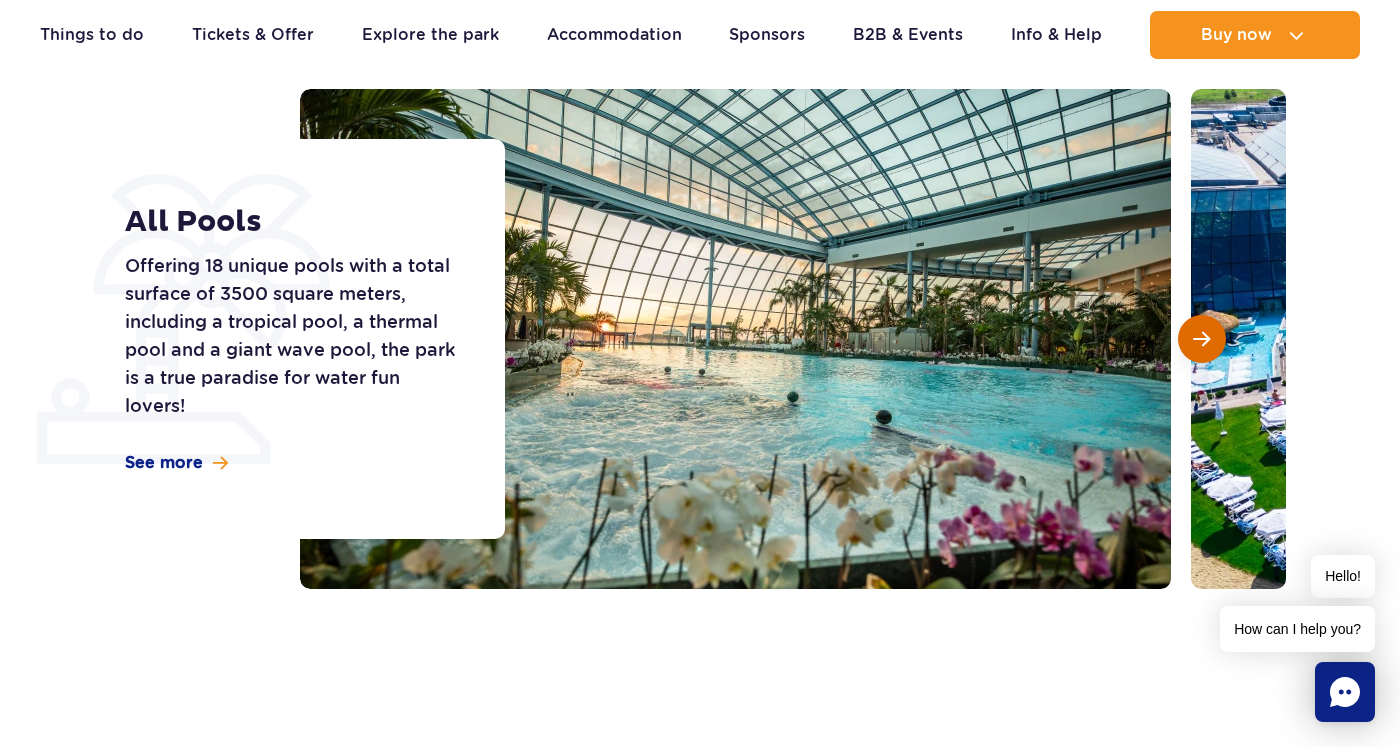 click at bounding box center (1202, 339) 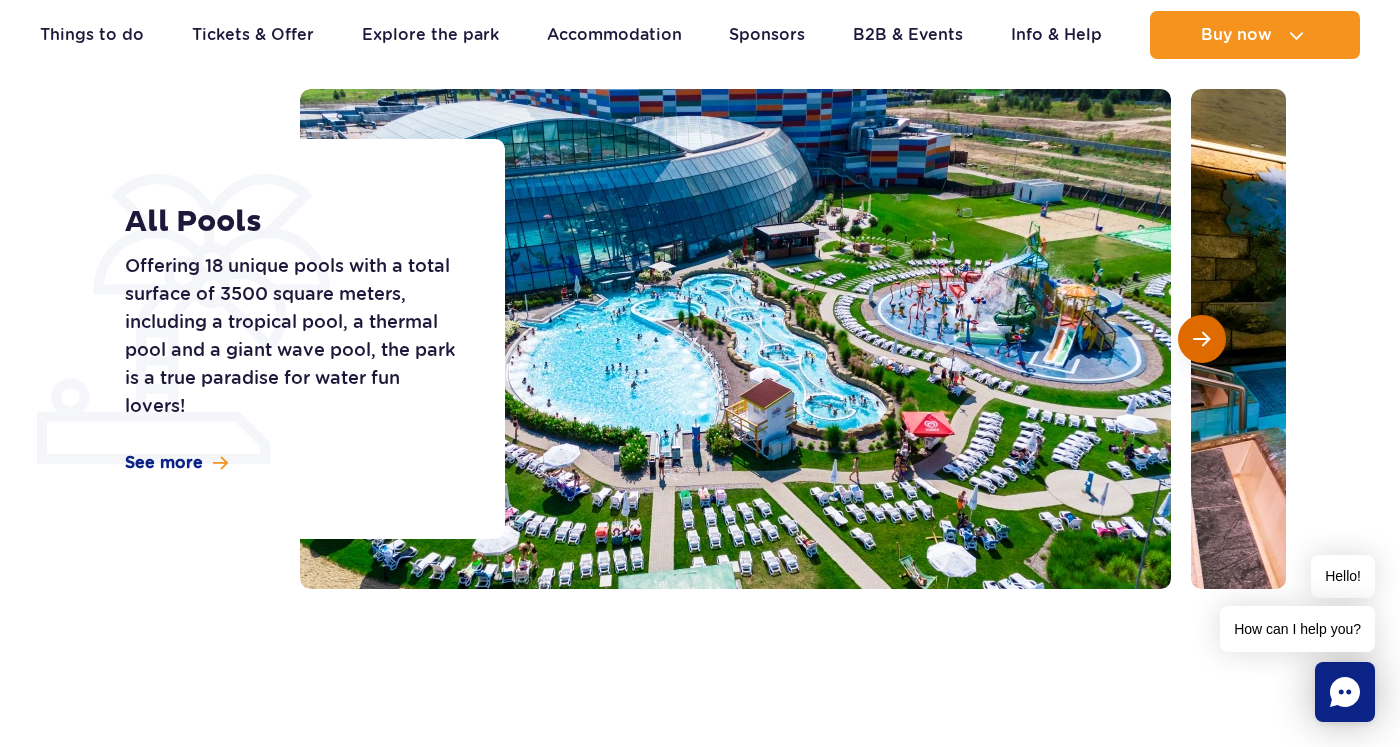 click at bounding box center [1202, 339] 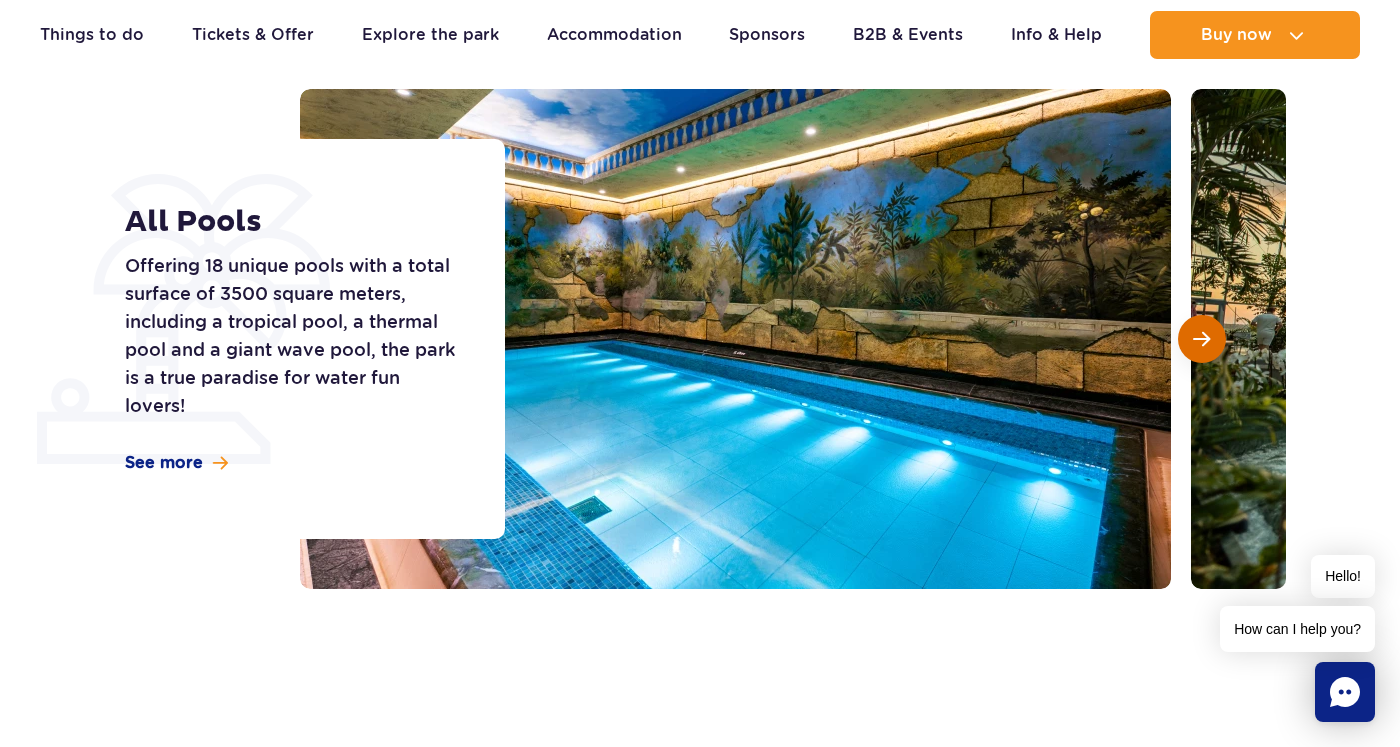 click at bounding box center [1202, 339] 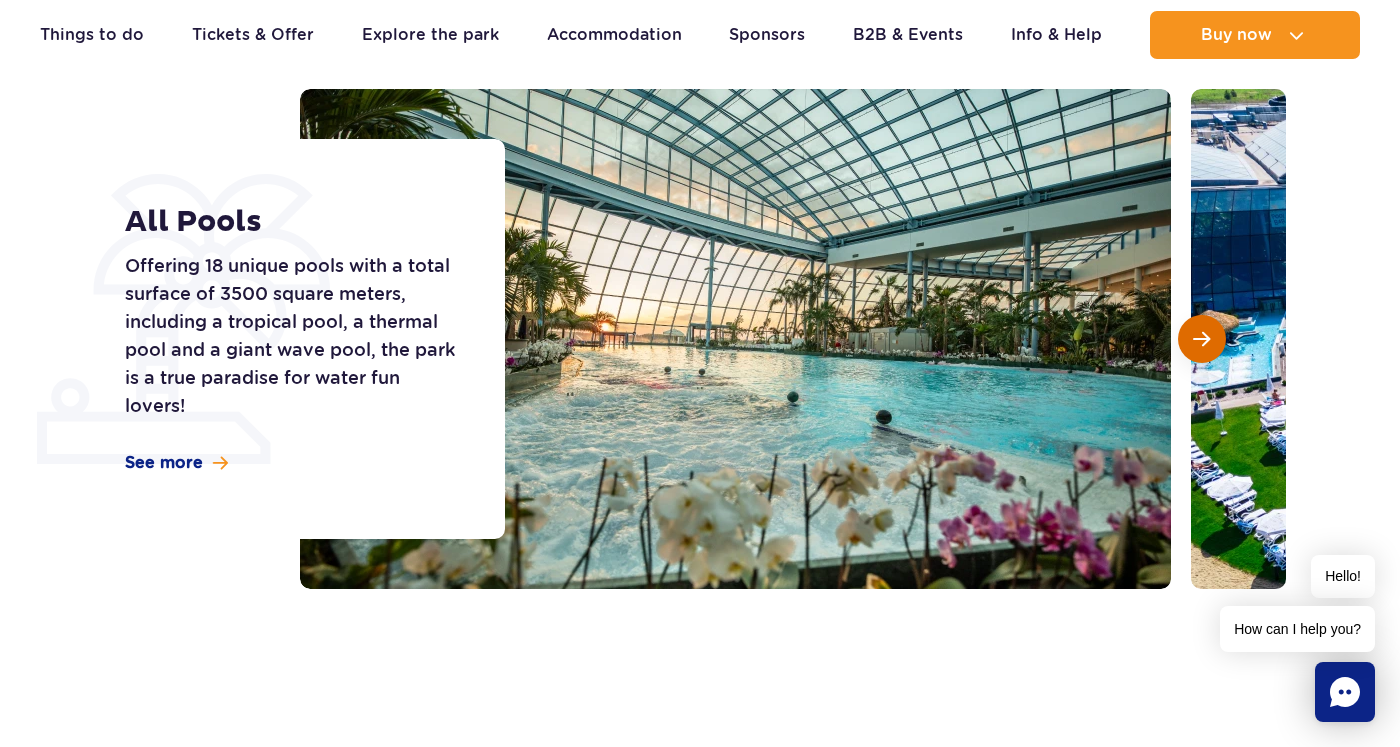 click at bounding box center (1202, 339) 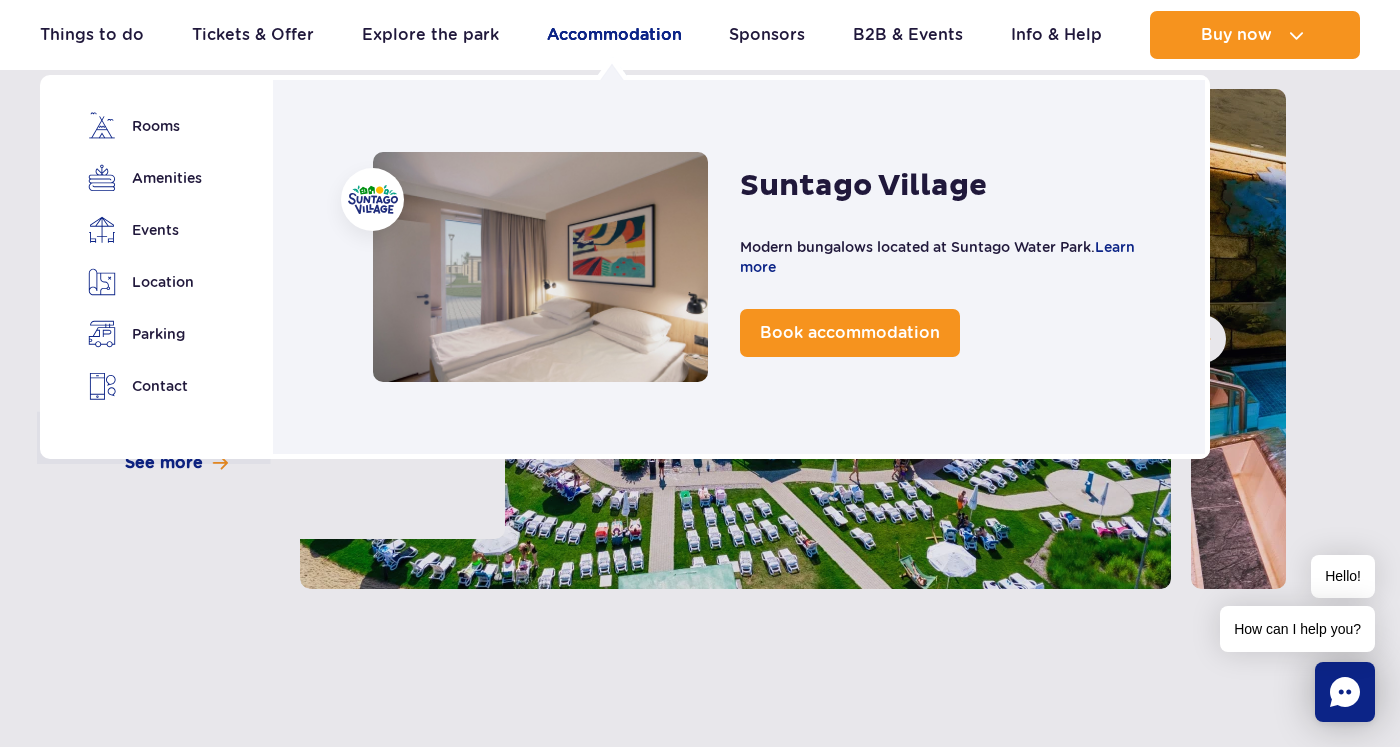 click on "Accommodation" at bounding box center [614, 35] 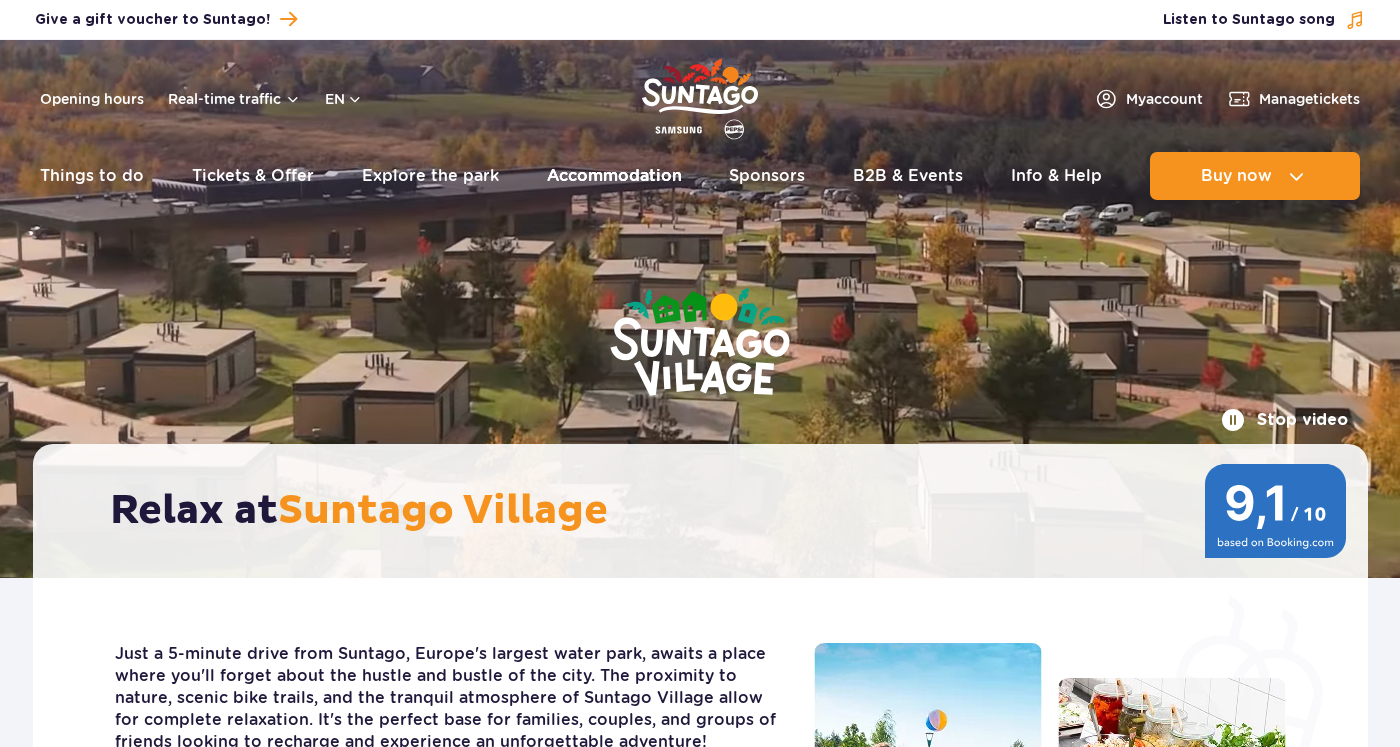 scroll, scrollTop: 0, scrollLeft: 0, axis: both 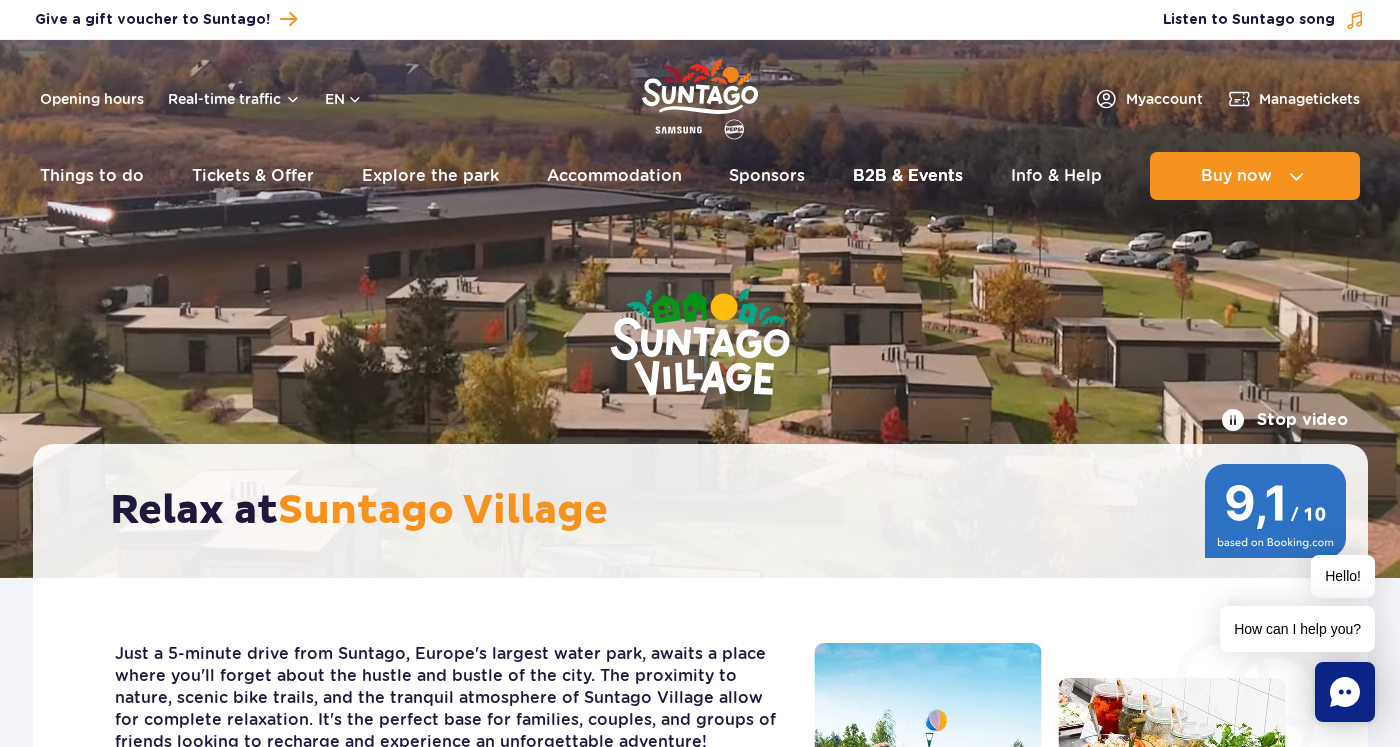 click on "B2B & Events" at bounding box center [908, 176] 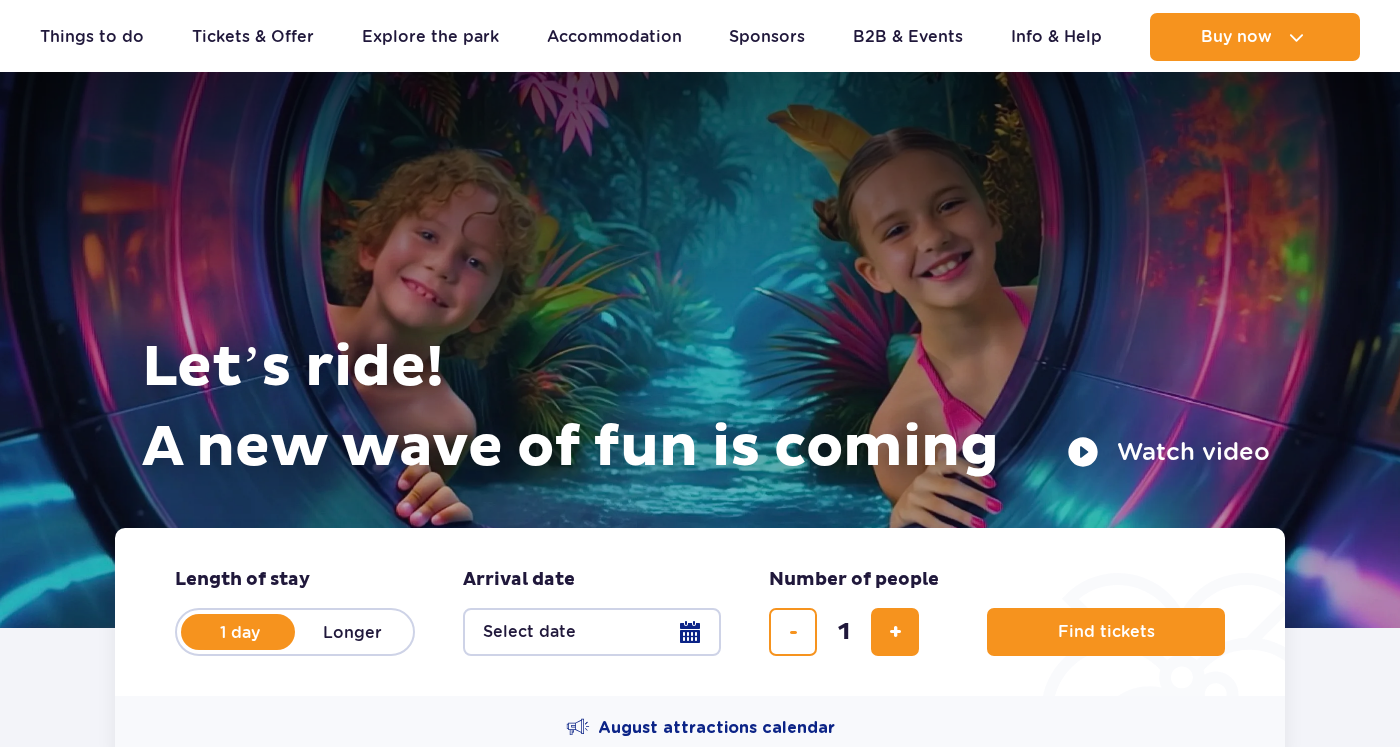 scroll, scrollTop: 1696, scrollLeft: 0, axis: vertical 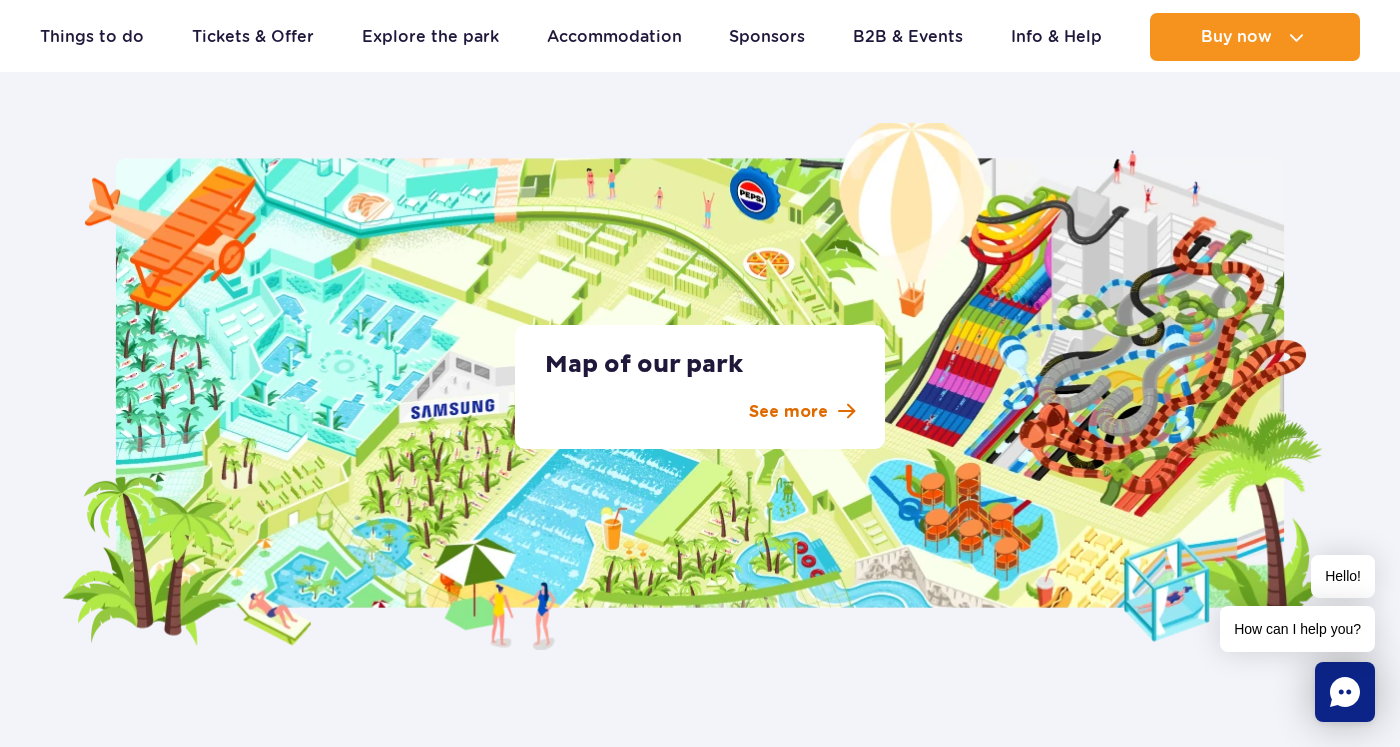 click on "See more" at bounding box center [700, 412] 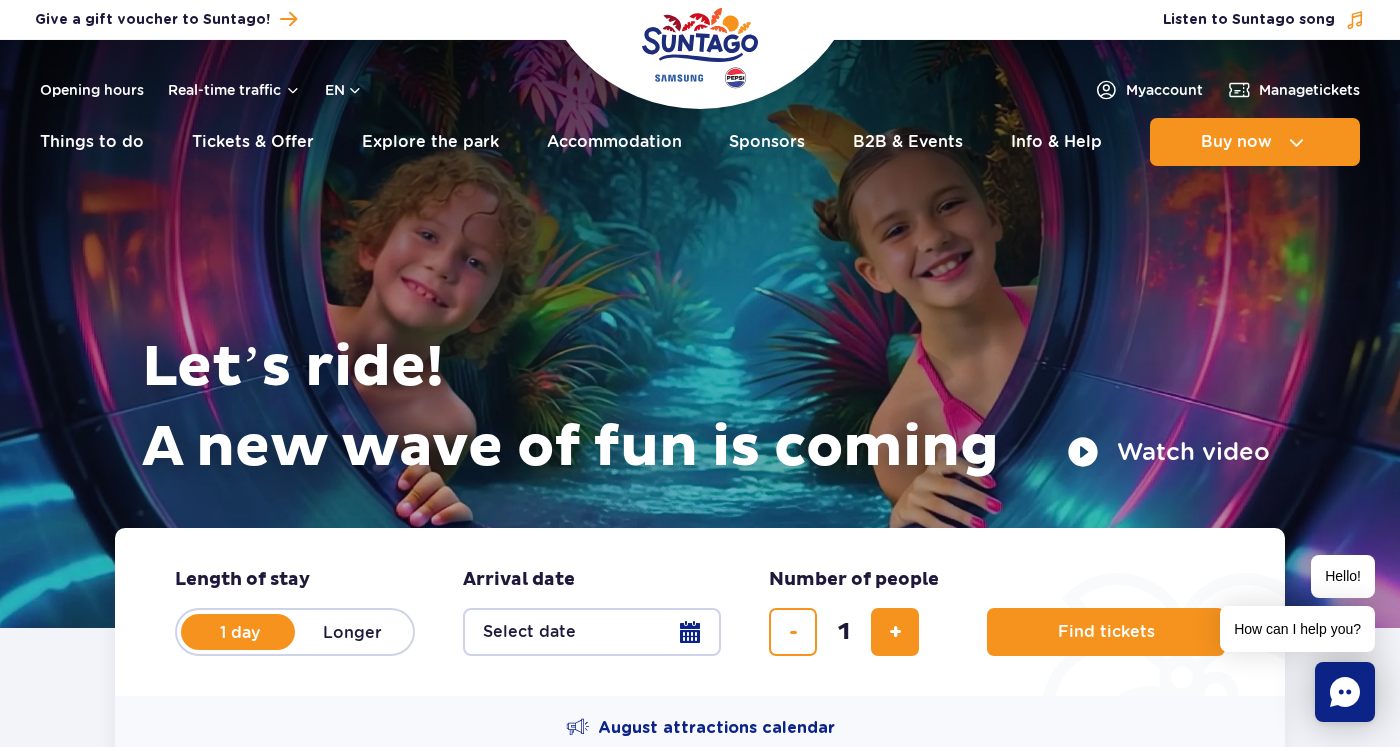 scroll, scrollTop: 0, scrollLeft: 0, axis: both 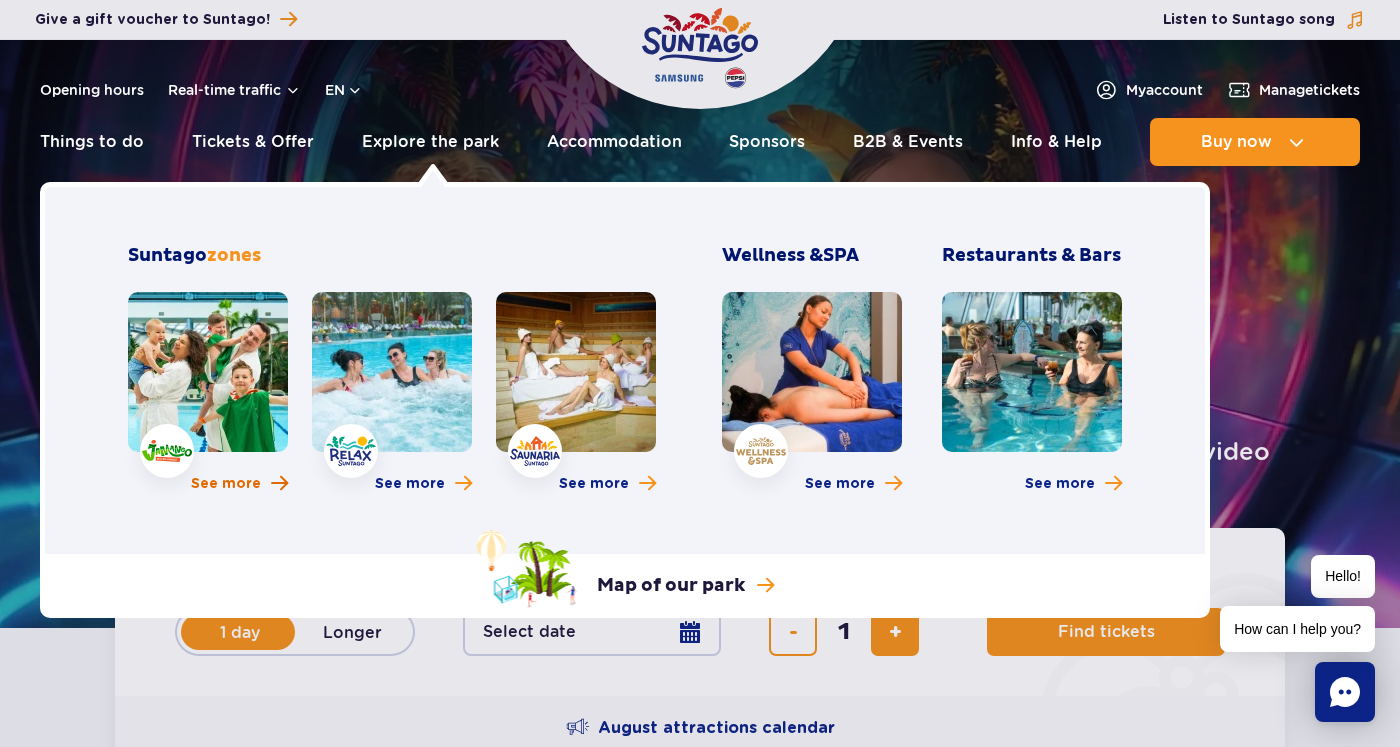 click on "See more" at bounding box center (226, 484) 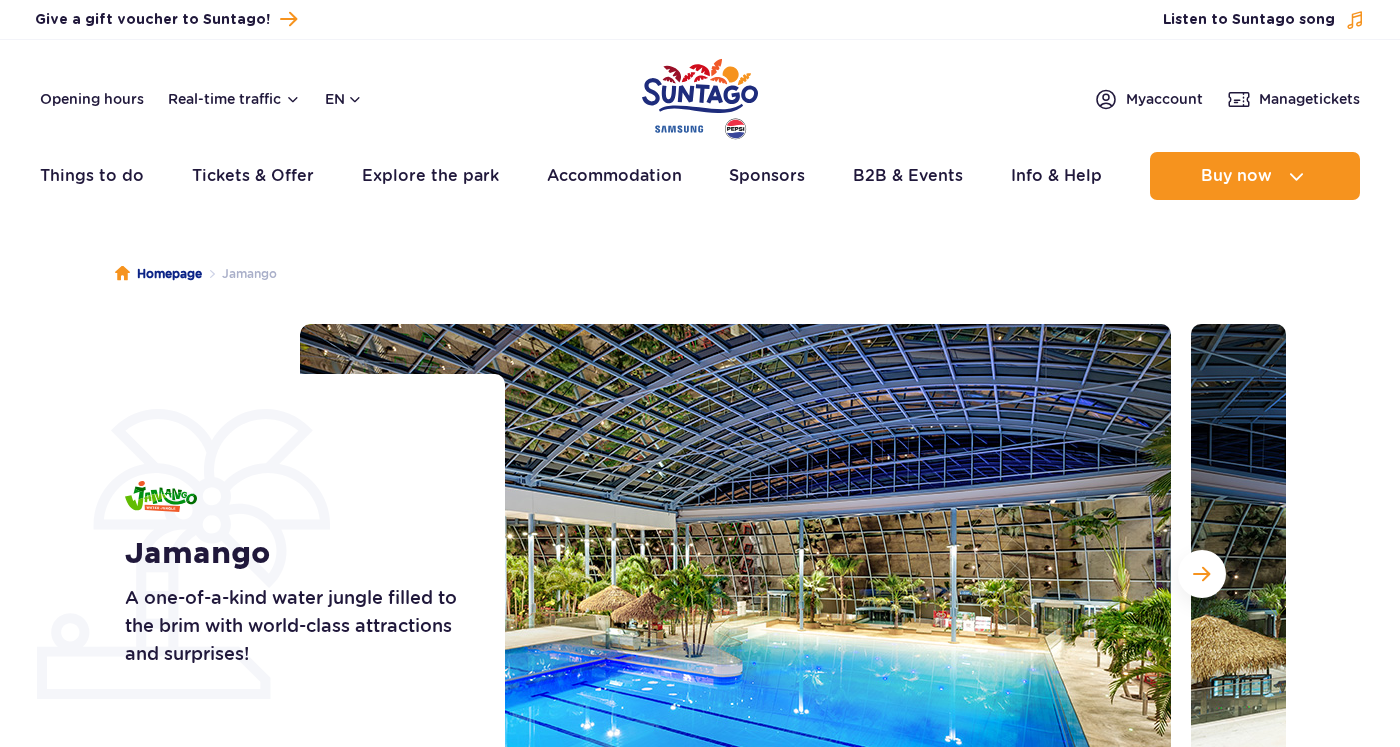 scroll, scrollTop: 0, scrollLeft: 0, axis: both 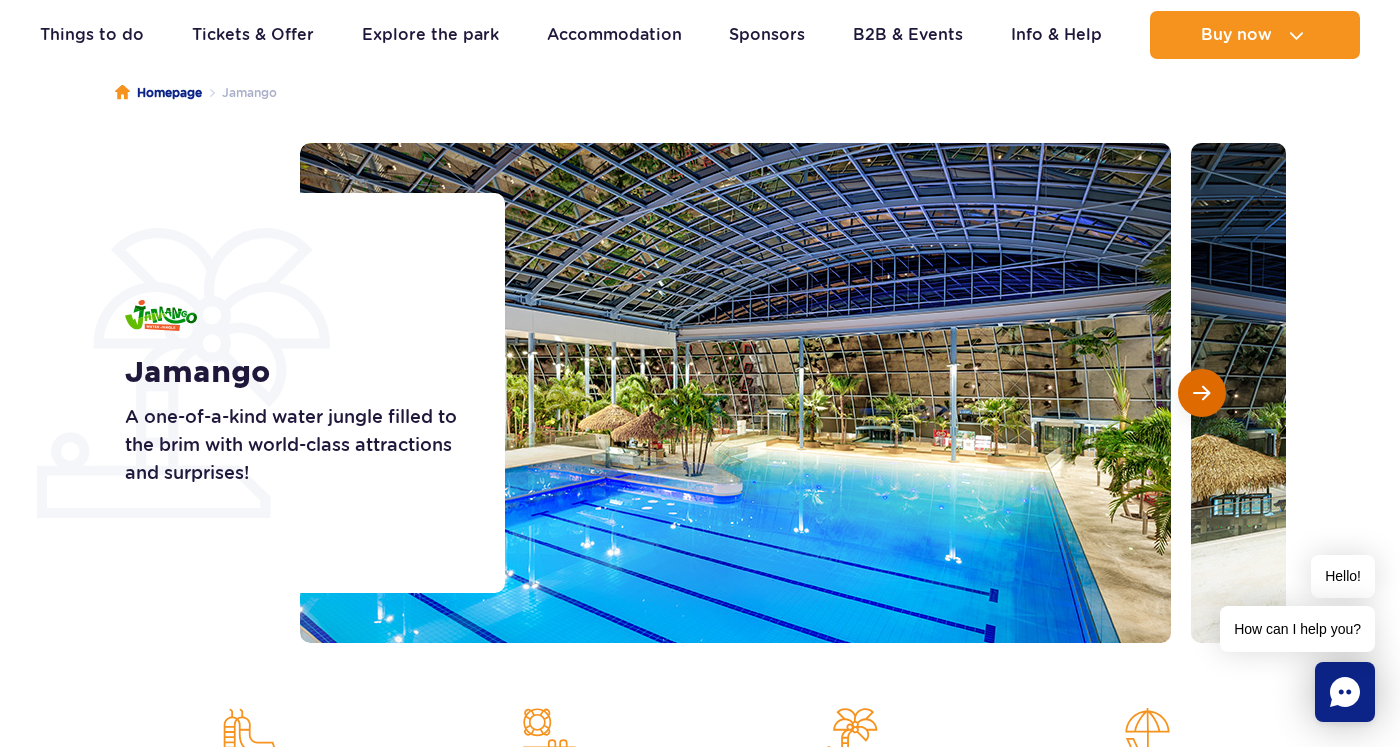 click at bounding box center [1202, 393] 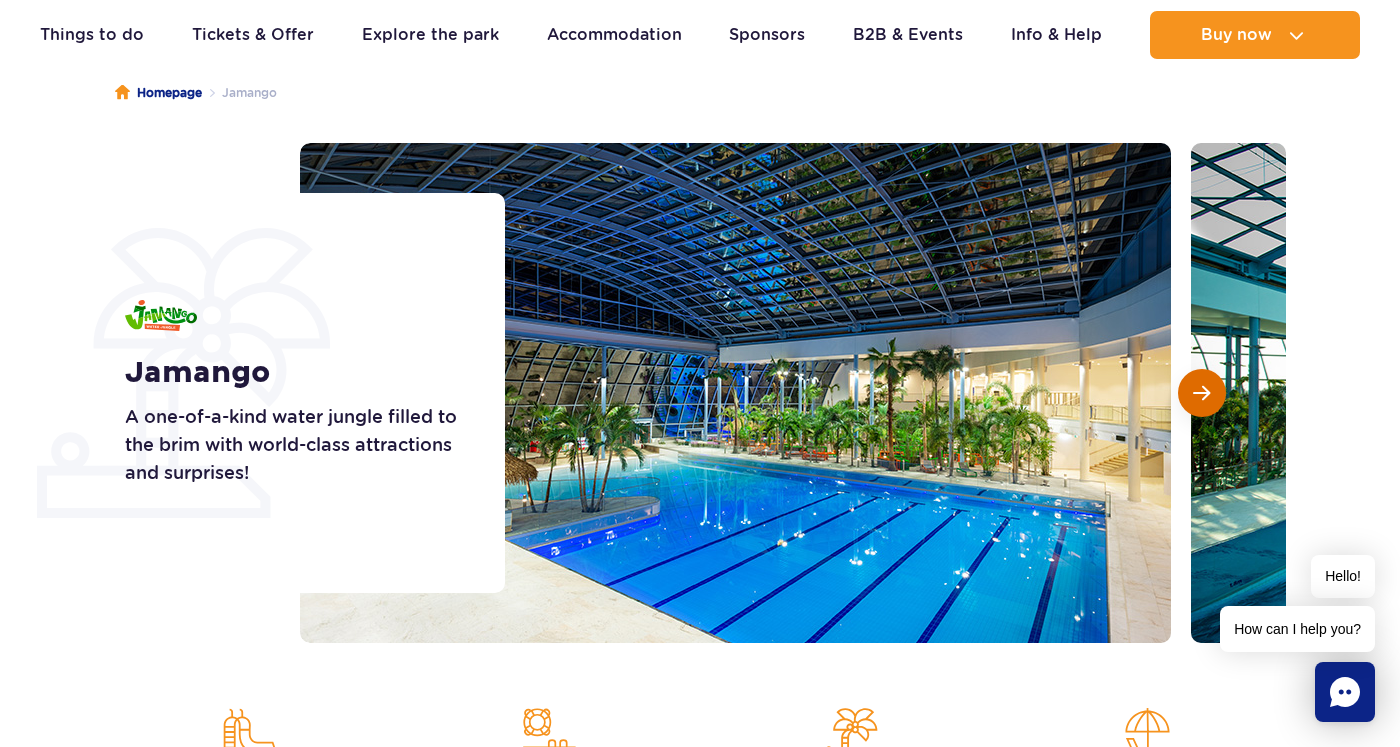 click at bounding box center [1202, 393] 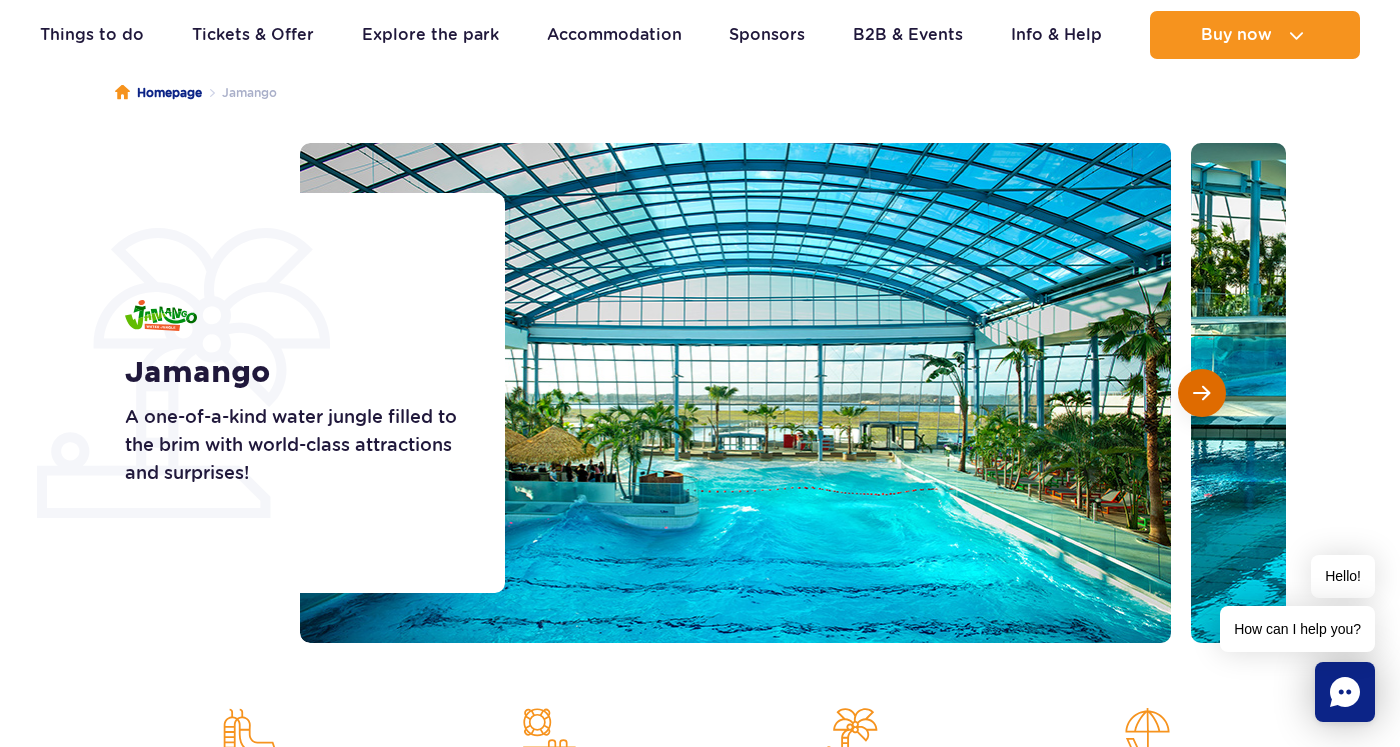 click at bounding box center (1202, 393) 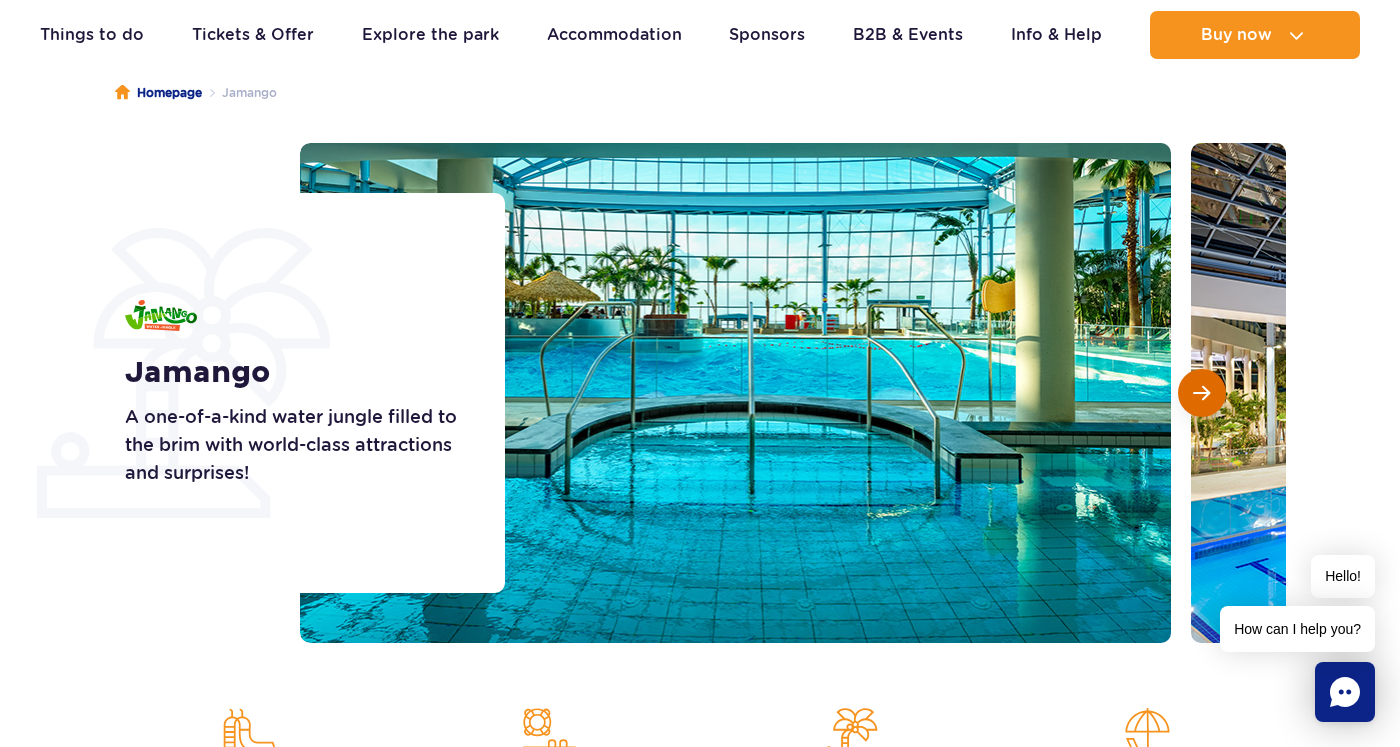 click at bounding box center (1202, 393) 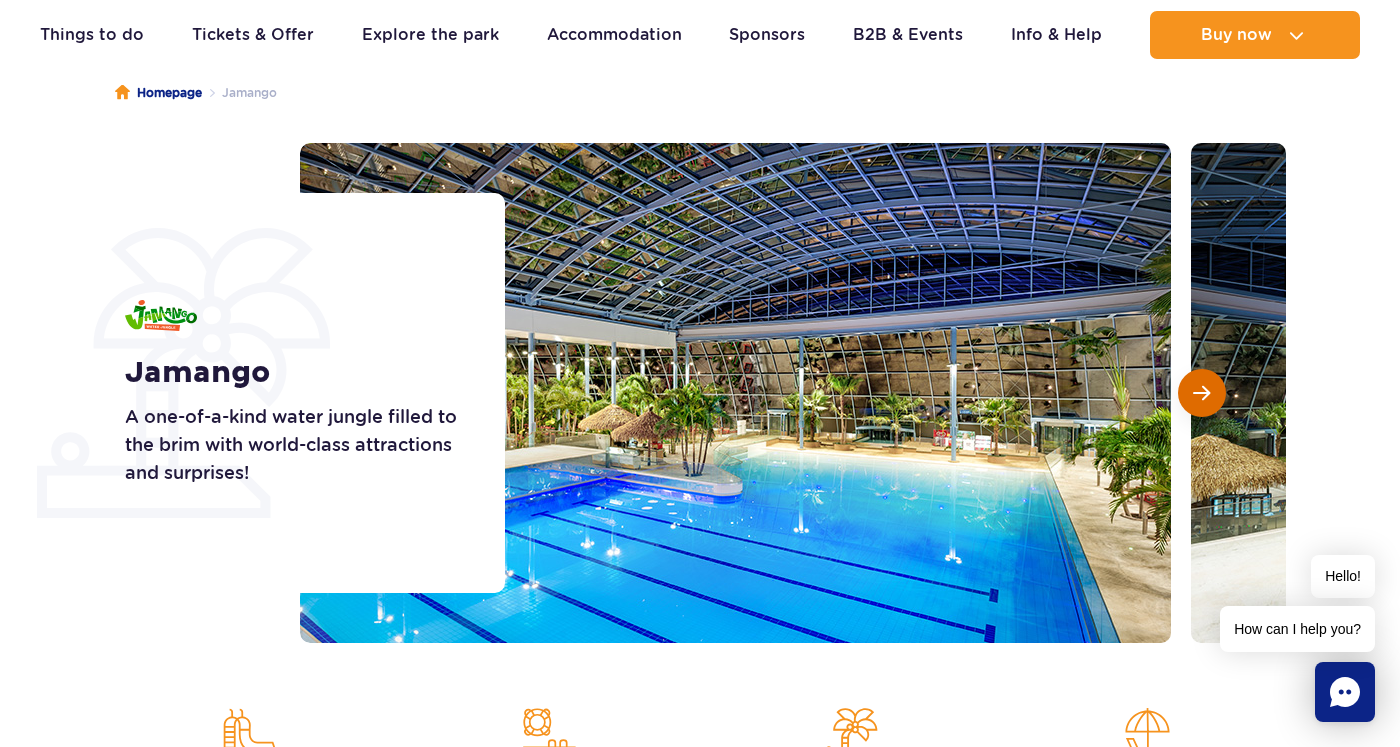click at bounding box center (1202, 393) 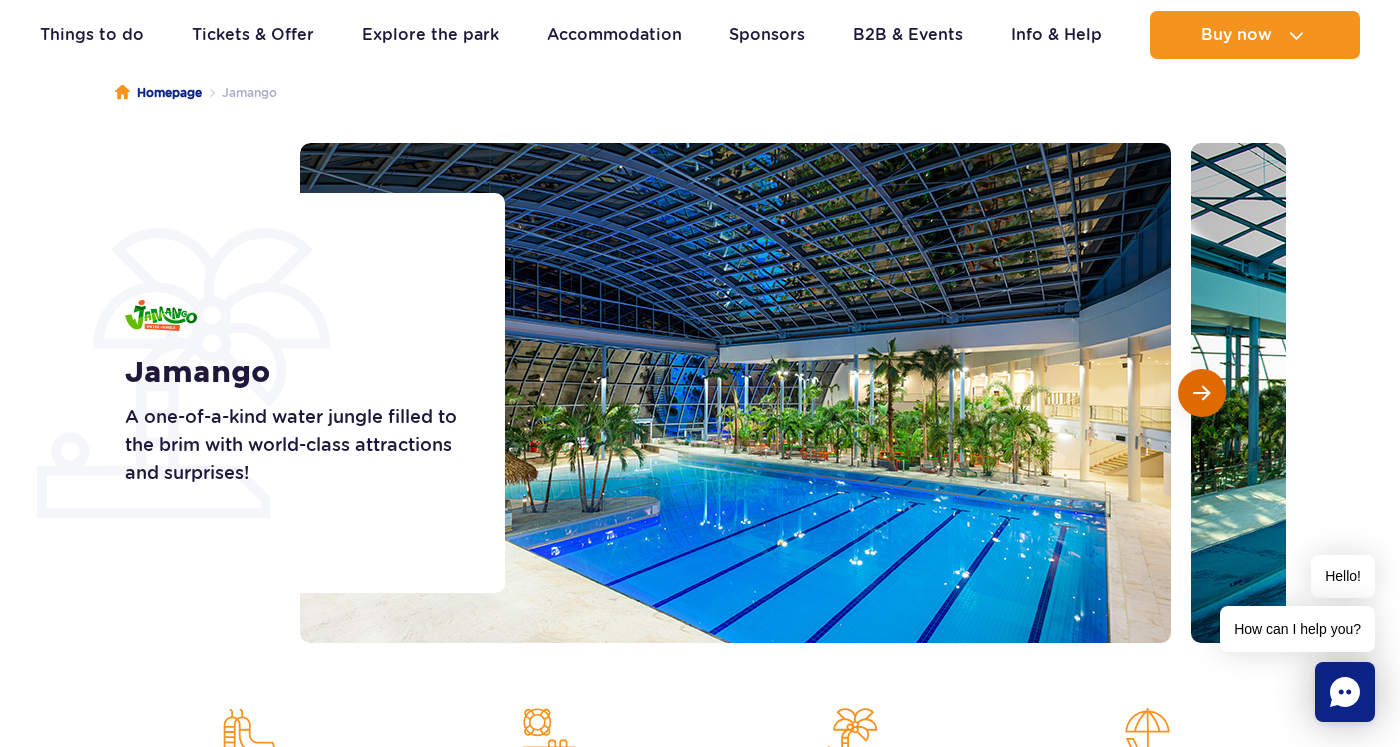 click at bounding box center (1202, 393) 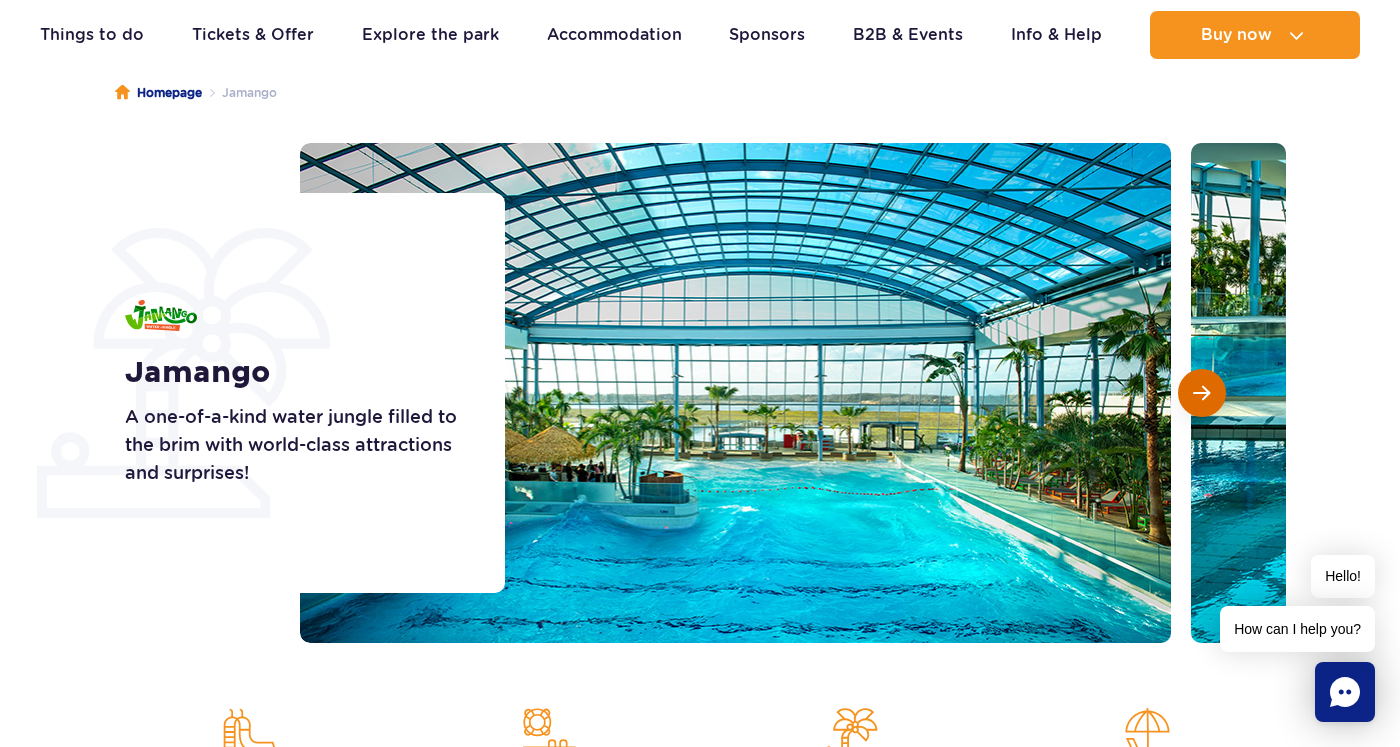 click at bounding box center (1202, 393) 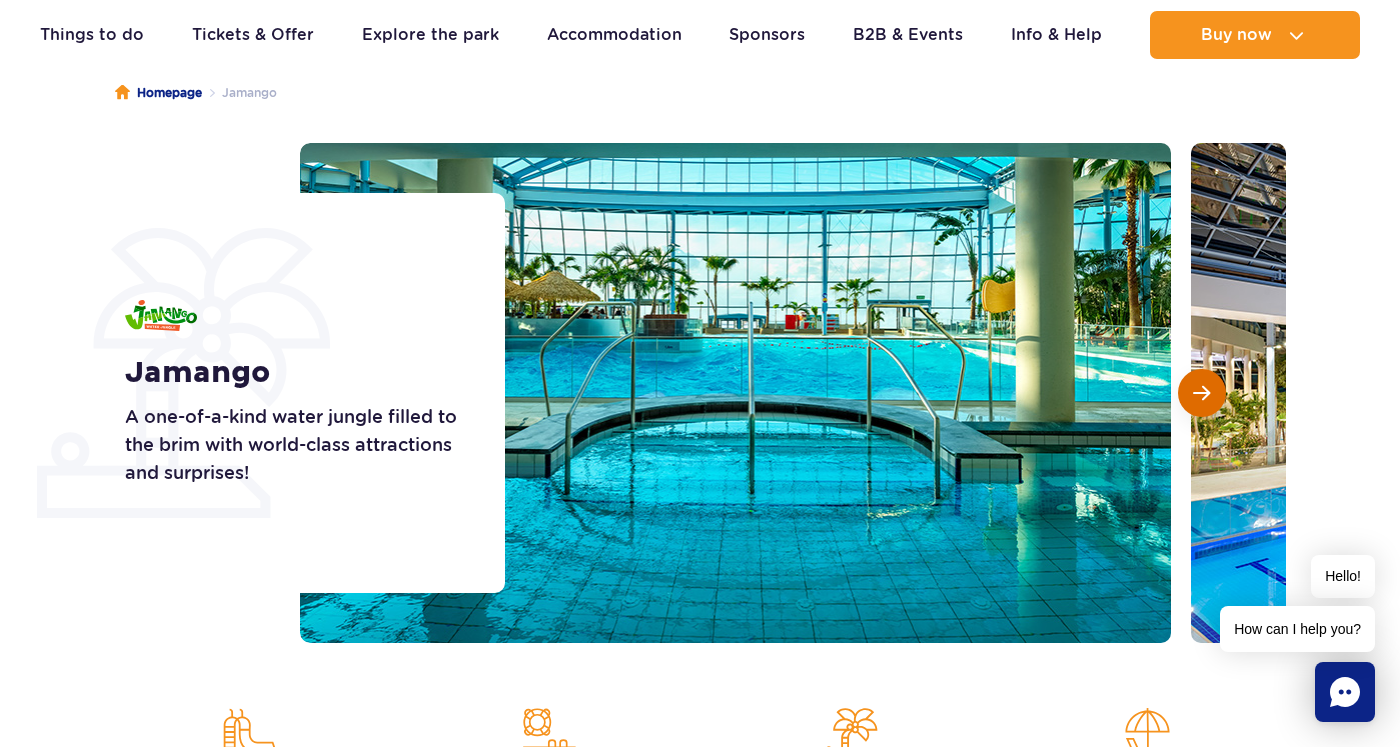 click at bounding box center (1202, 393) 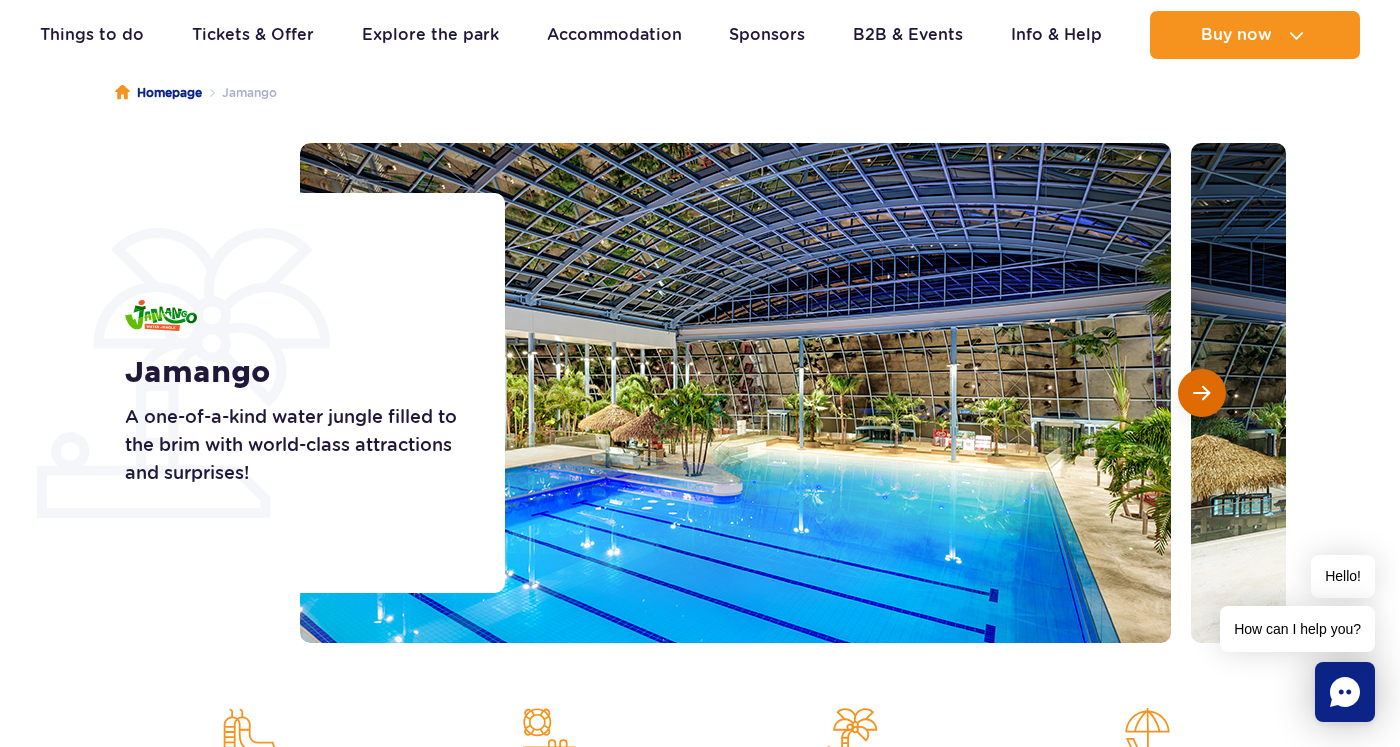 click at bounding box center (1202, 393) 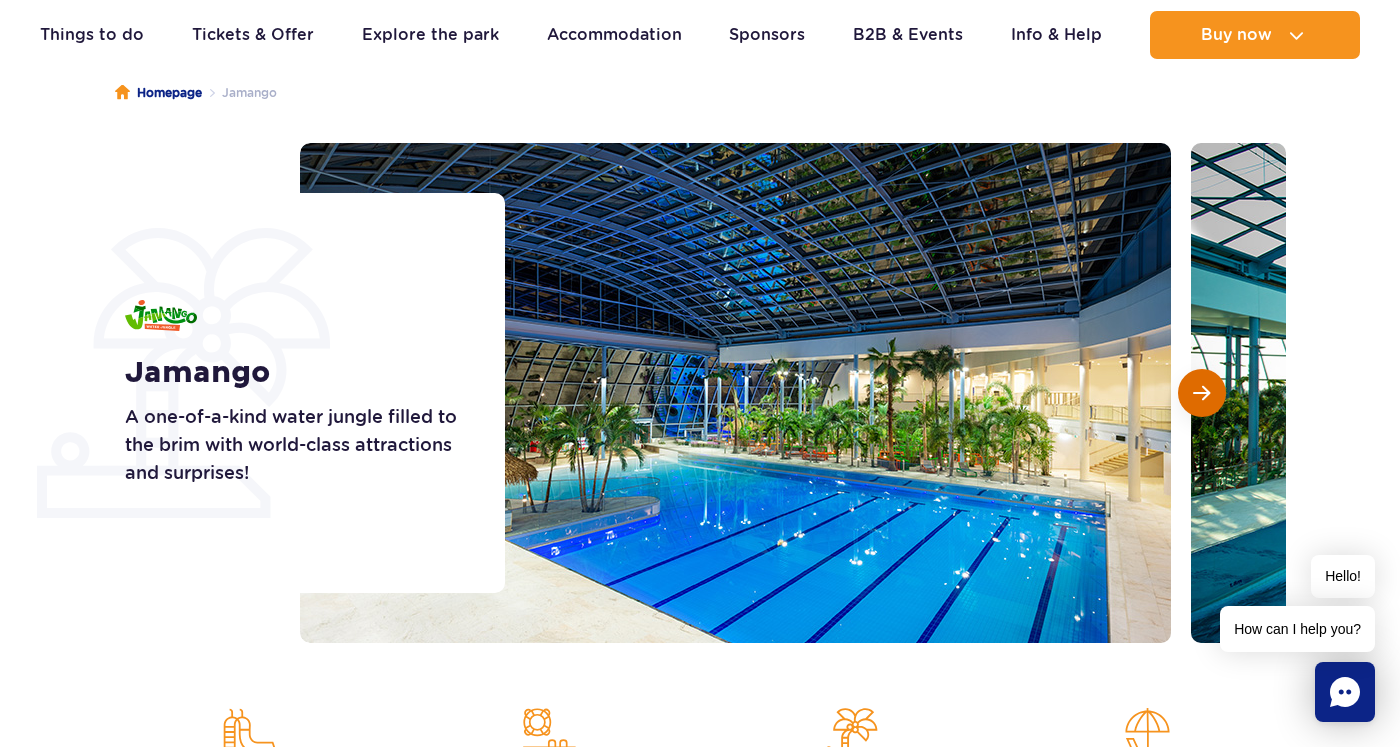 click at bounding box center [1202, 393] 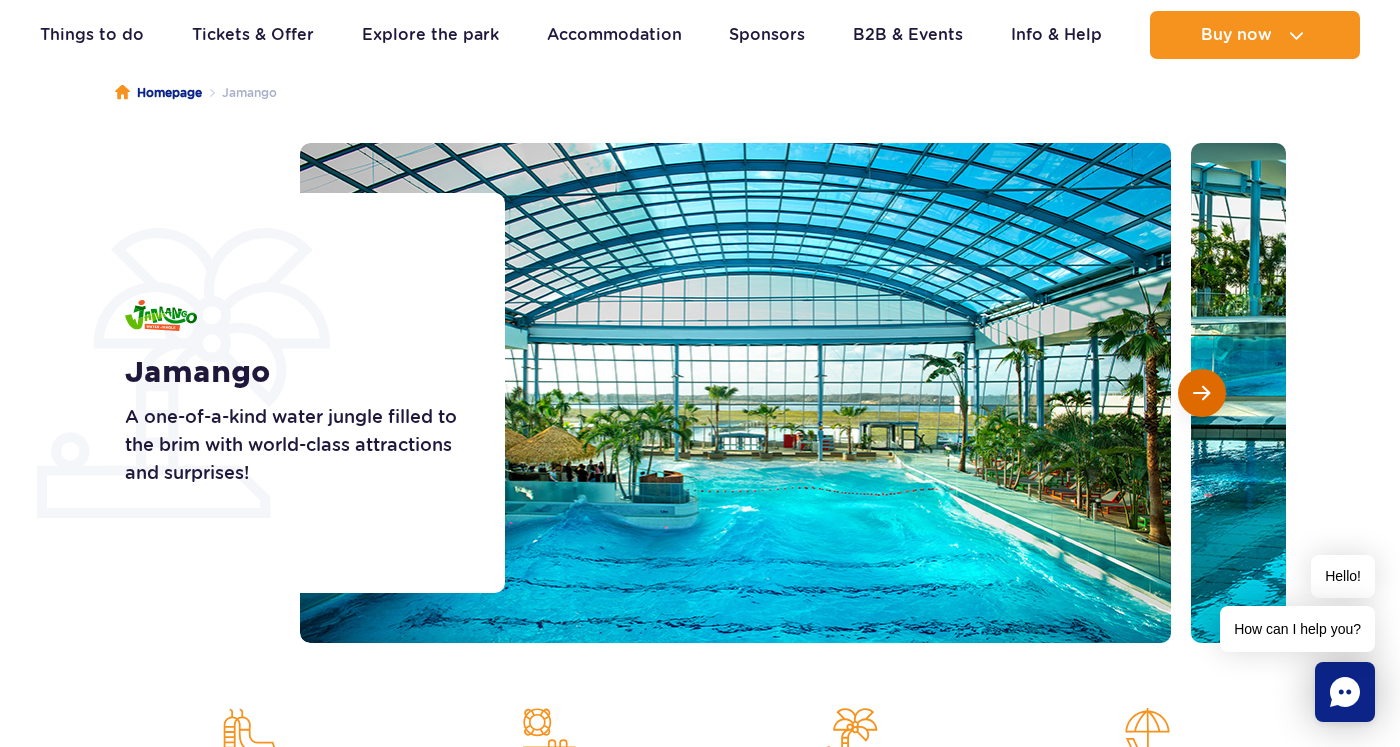 click at bounding box center [1202, 393] 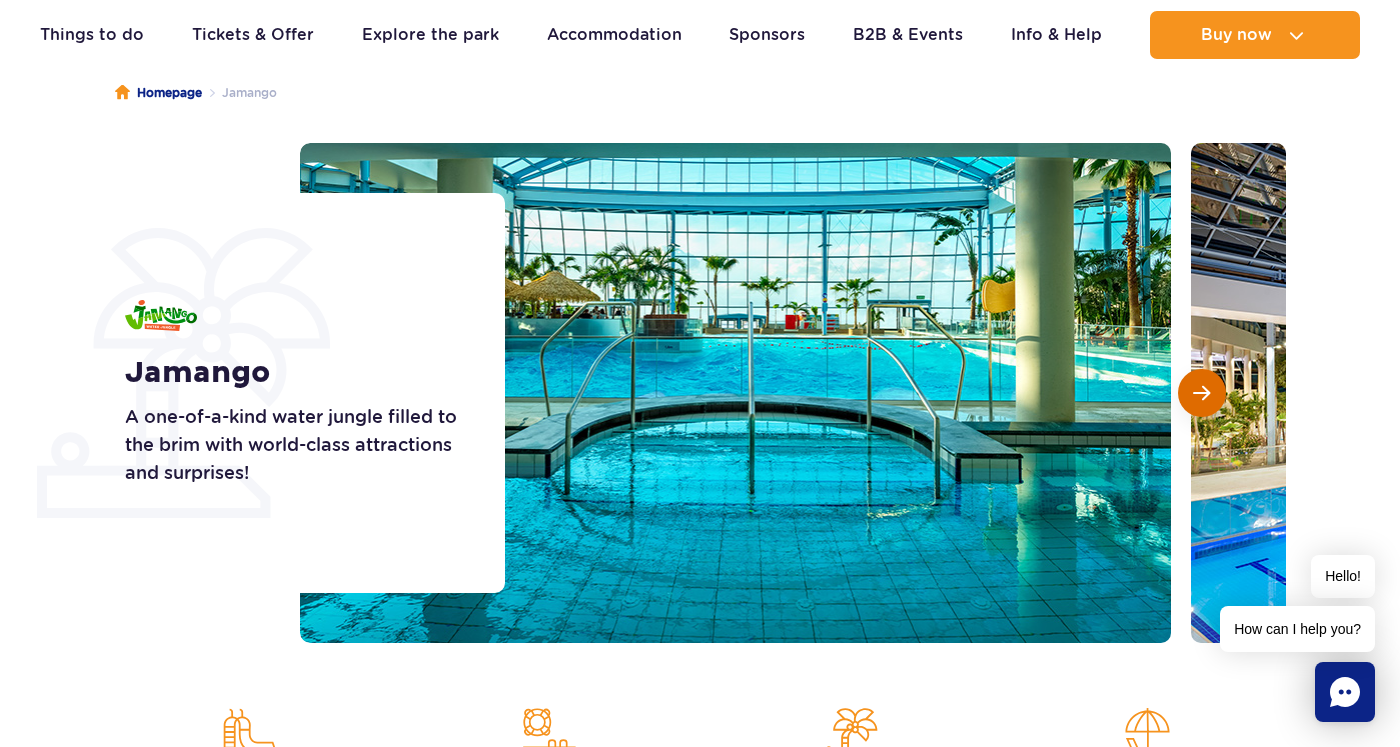 click at bounding box center [1202, 393] 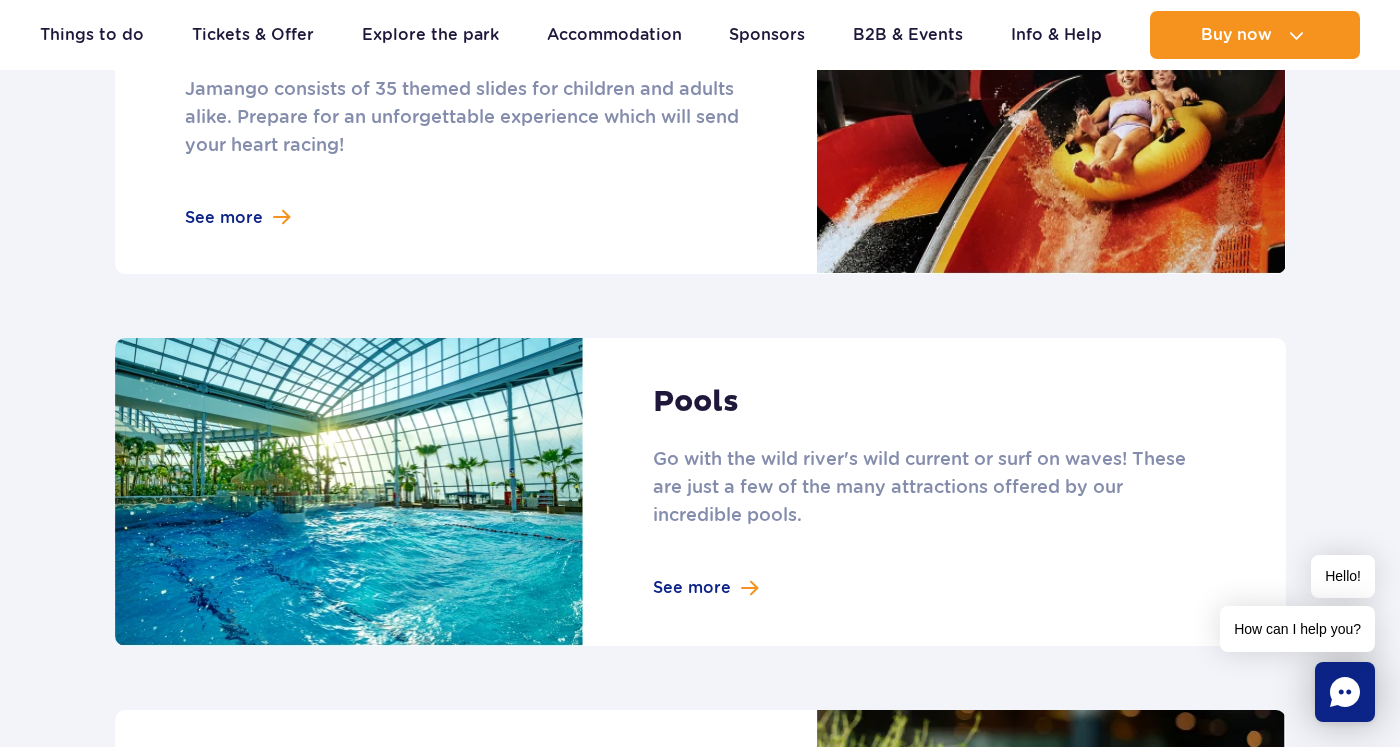 scroll, scrollTop: 332, scrollLeft: 0, axis: vertical 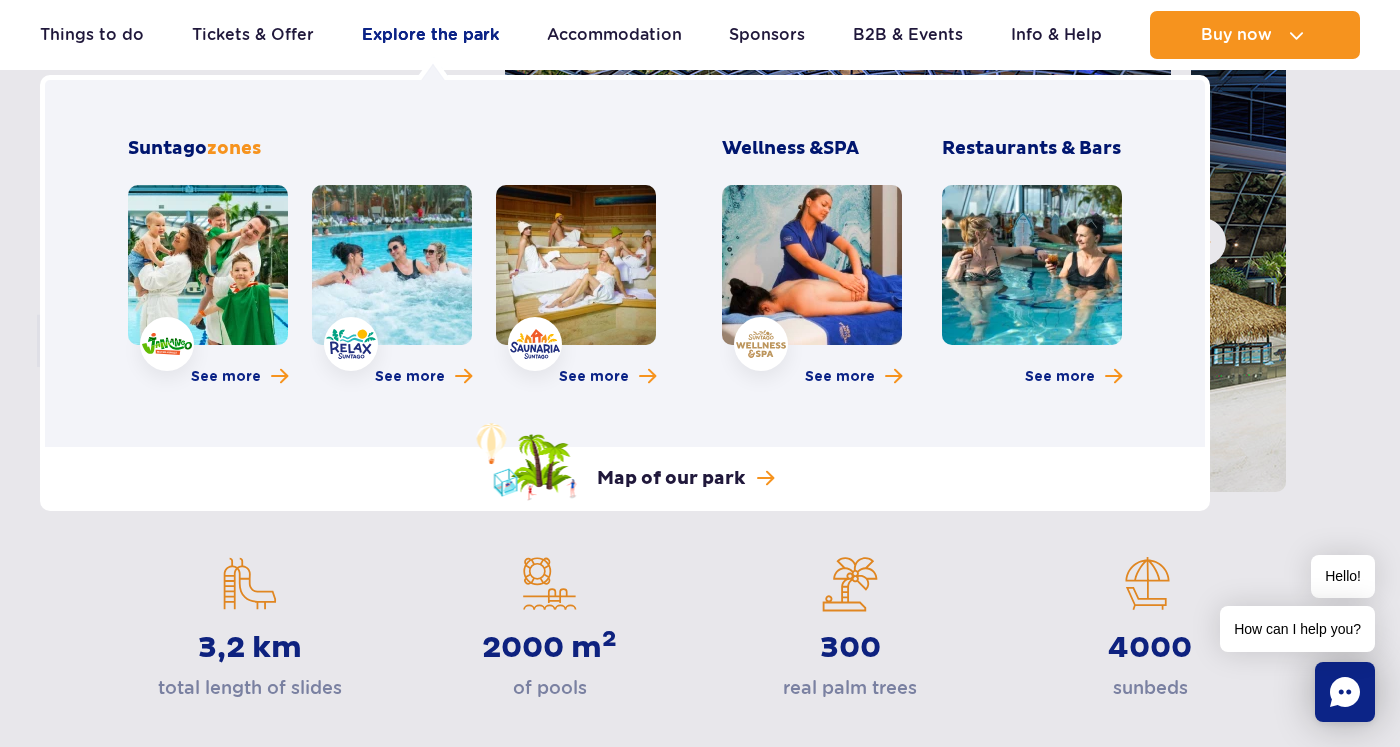 click on "Explore the park" at bounding box center [430, 35] 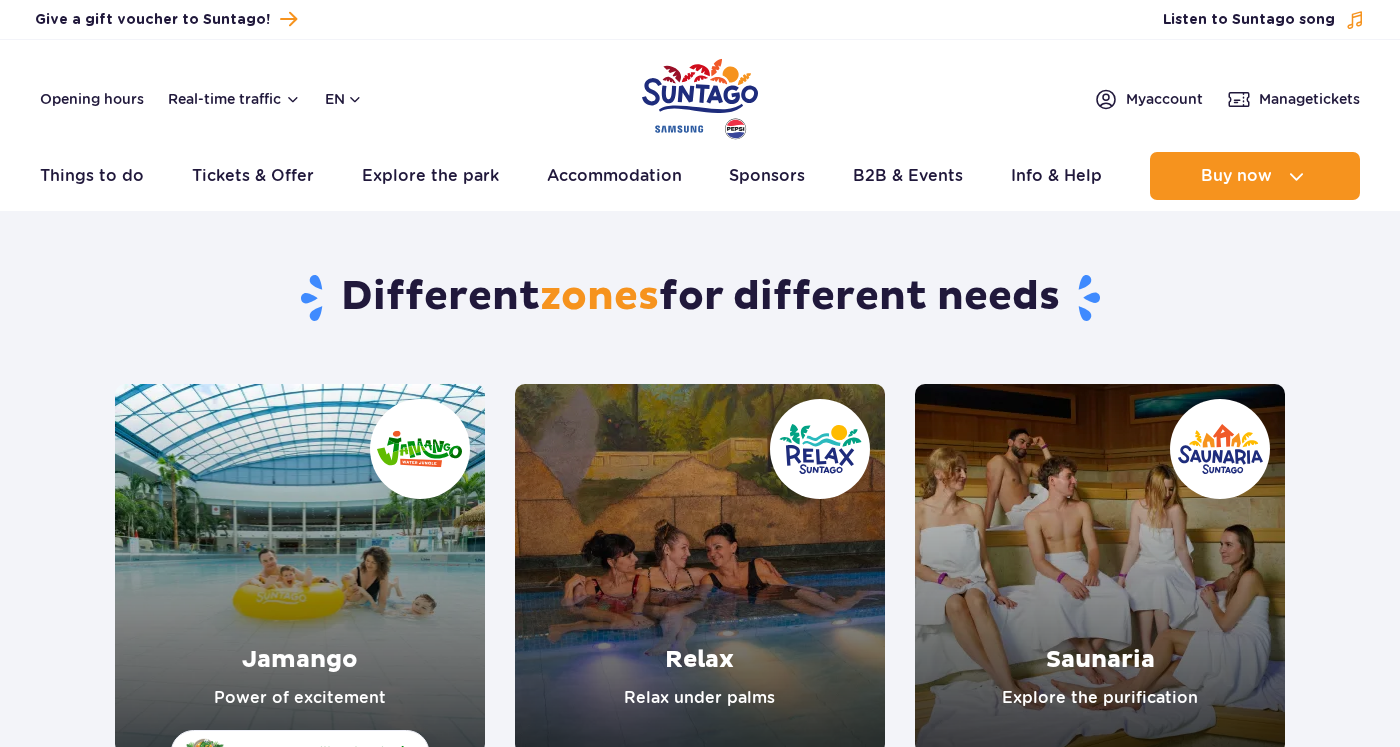 scroll, scrollTop: 0, scrollLeft: 0, axis: both 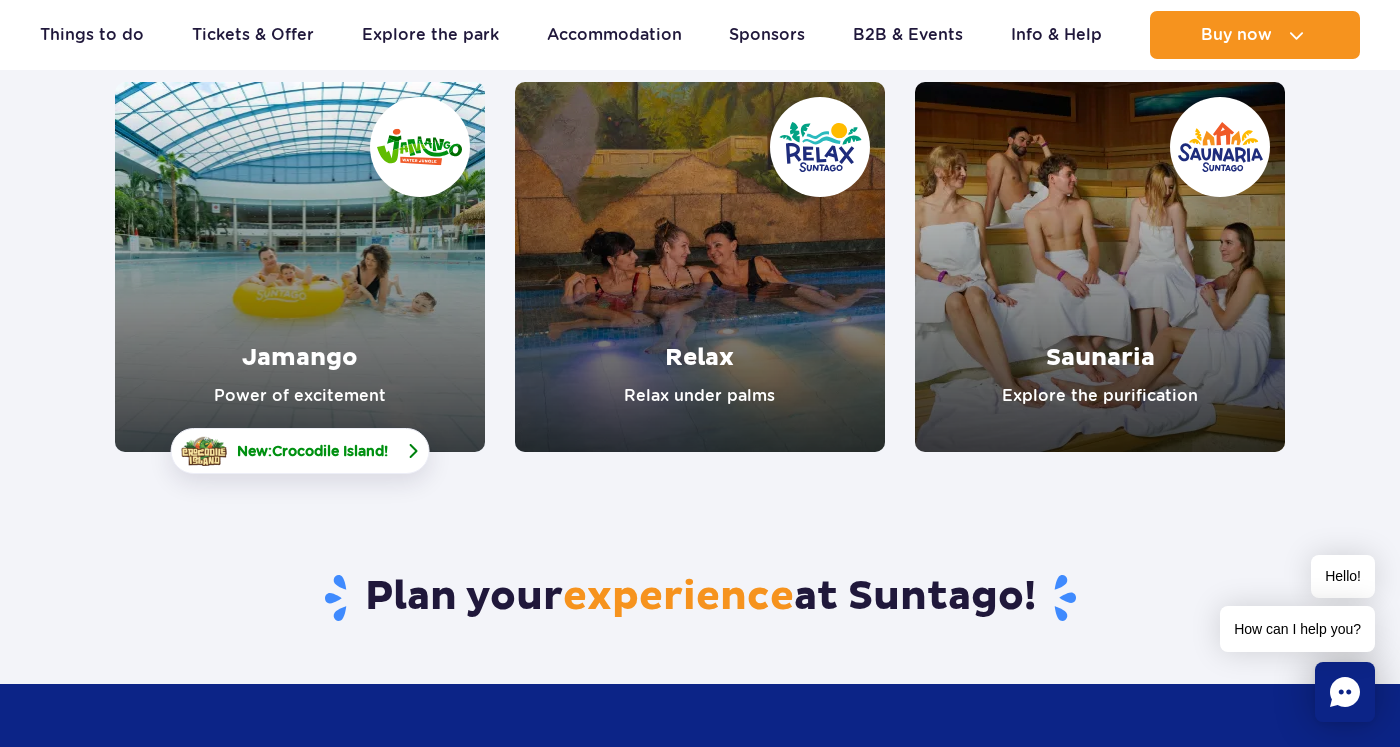 click on "New:  Crocodile Island !" at bounding box center (299, 451) 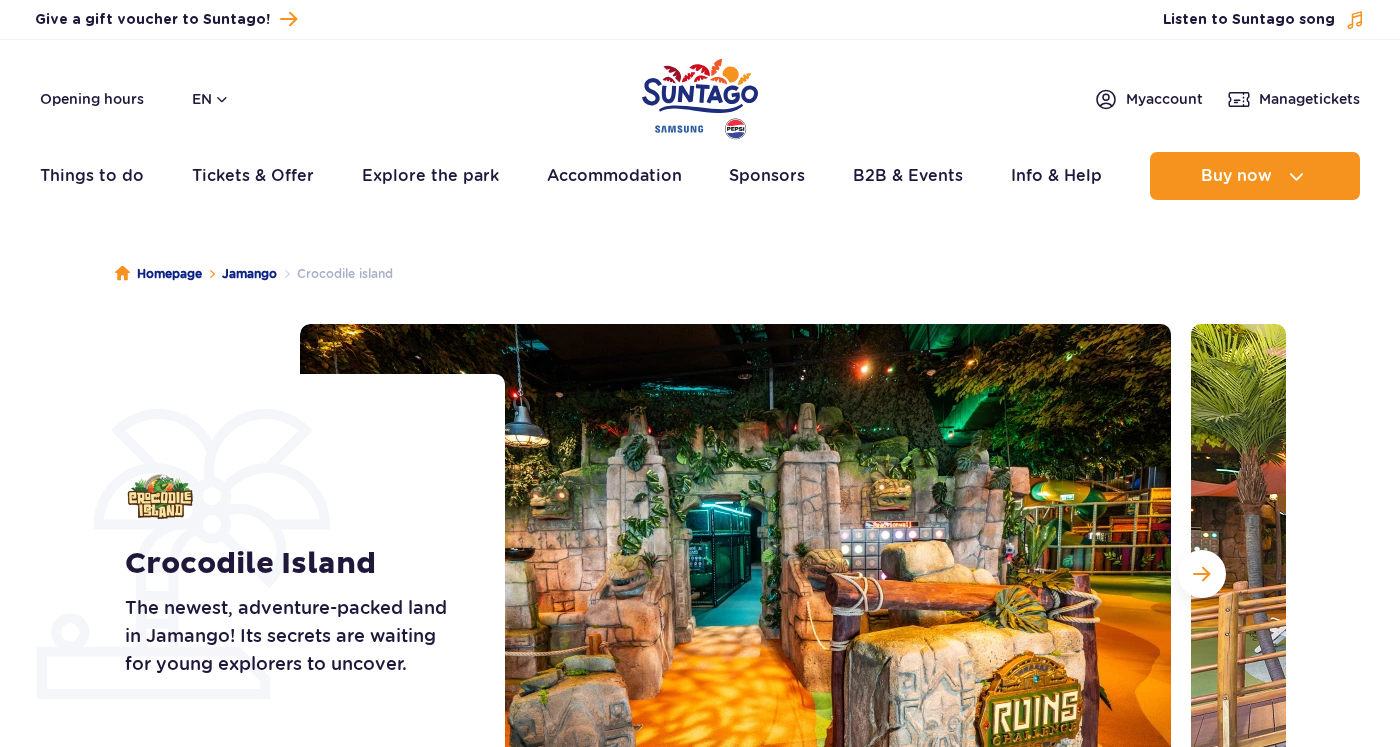 scroll, scrollTop: 0, scrollLeft: 0, axis: both 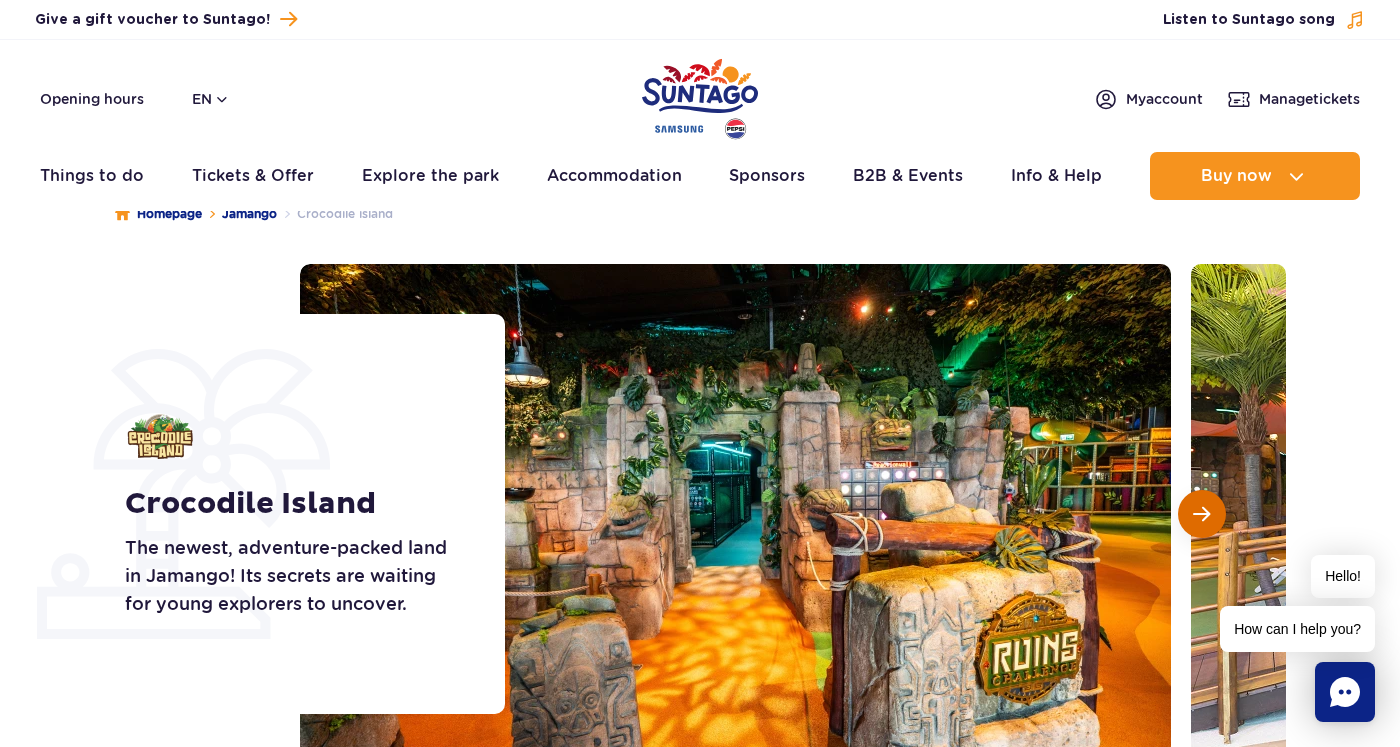 click at bounding box center (1202, 514) 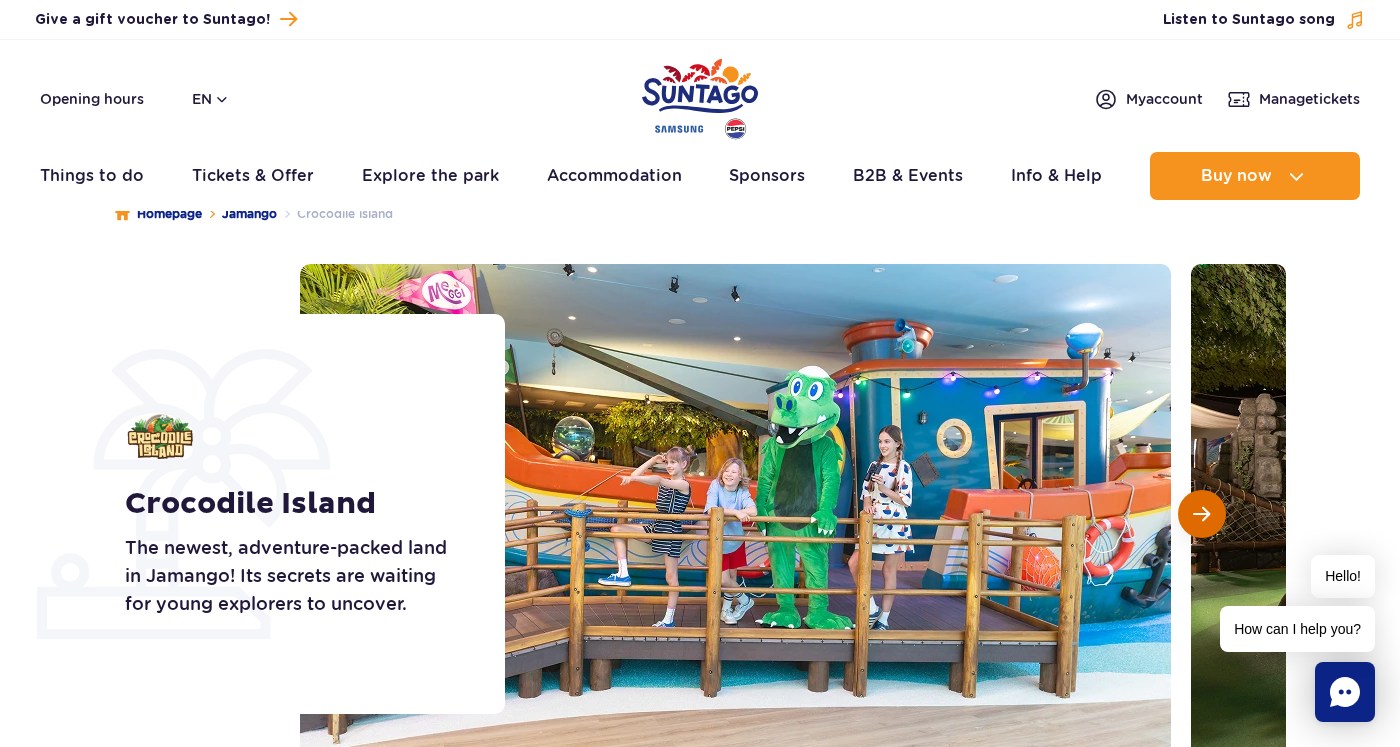 click at bounding box center (1202, 514) 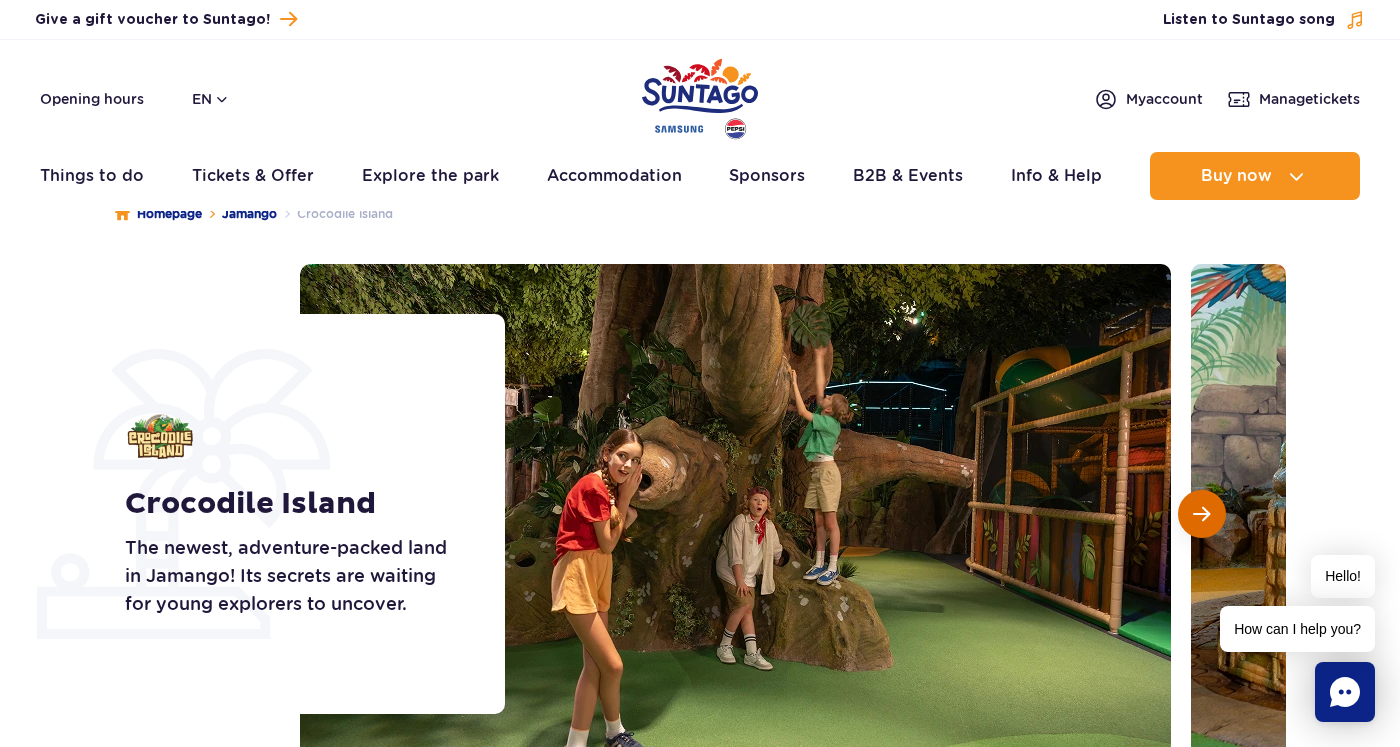 click at bounding box center (1202, 514) 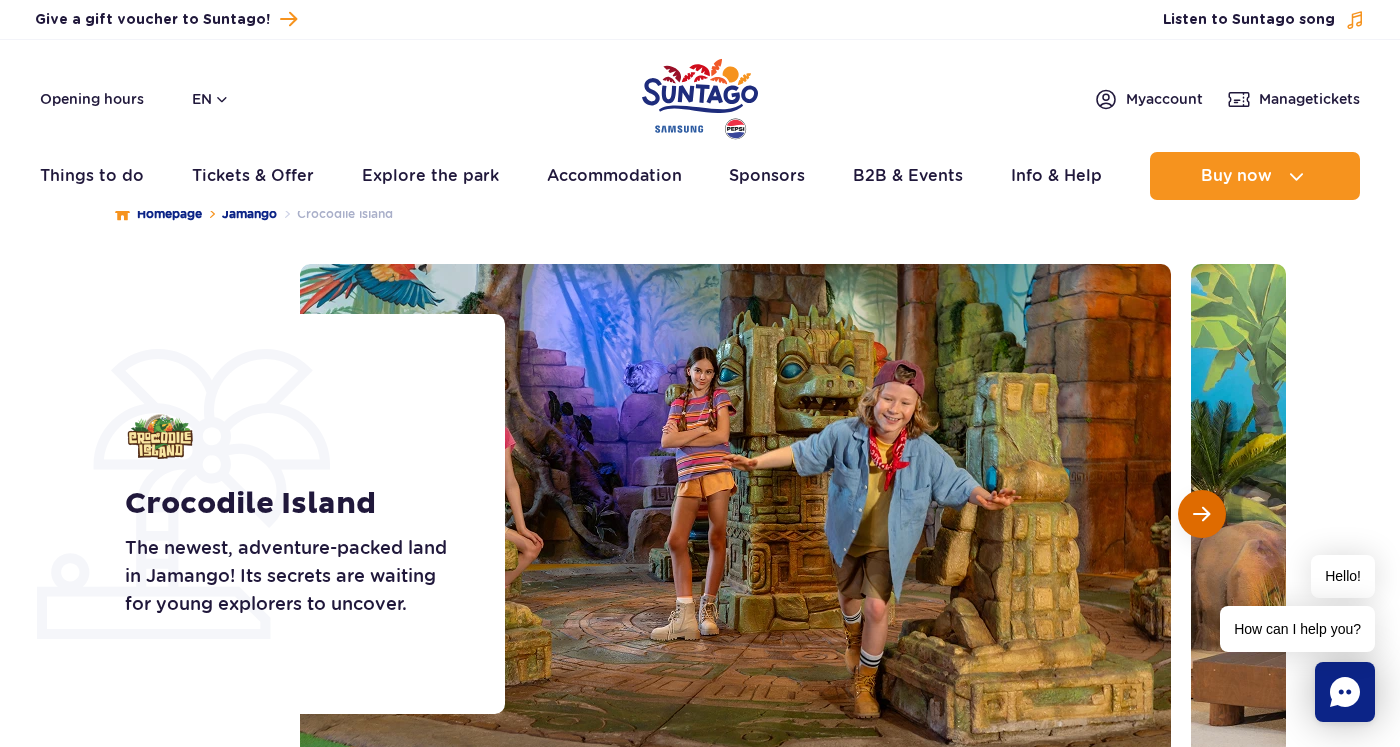 click at bounding box center (1202, 514) 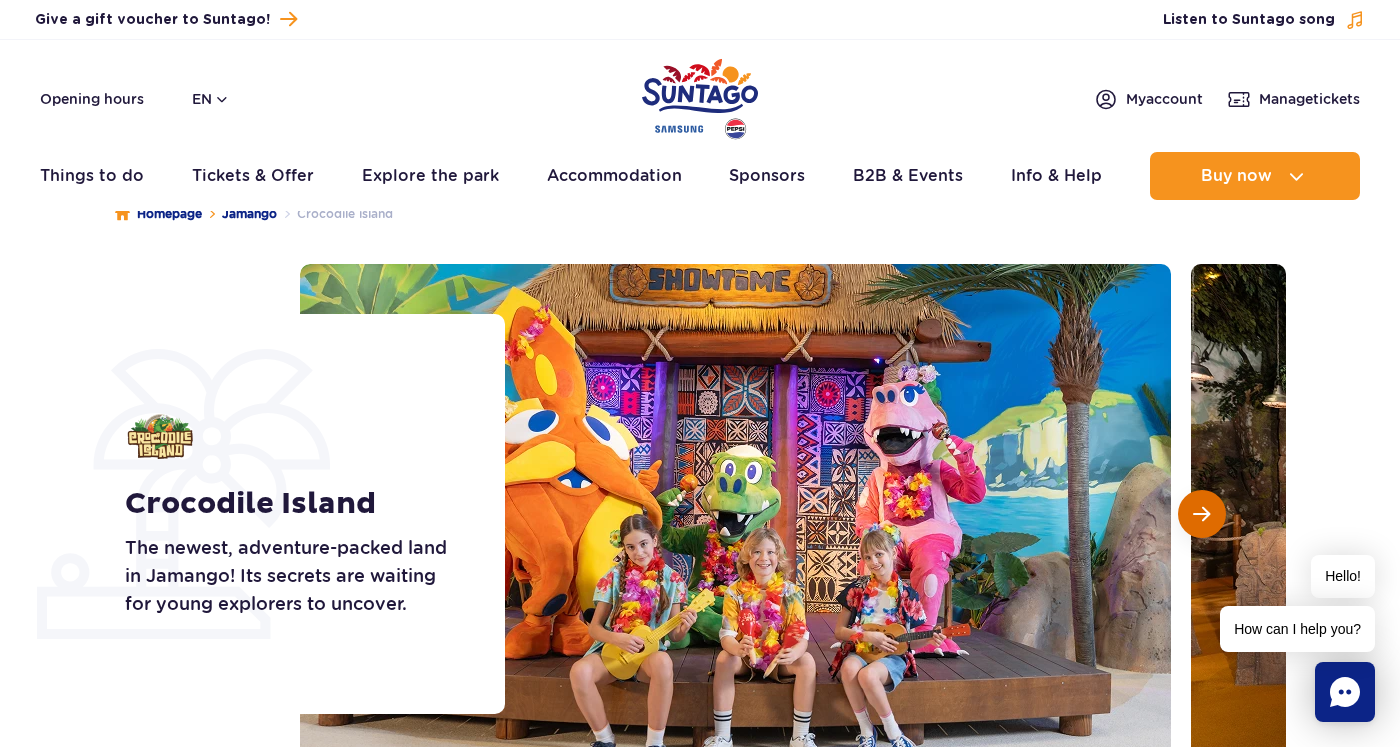 click at bounding box center [1202, 514] 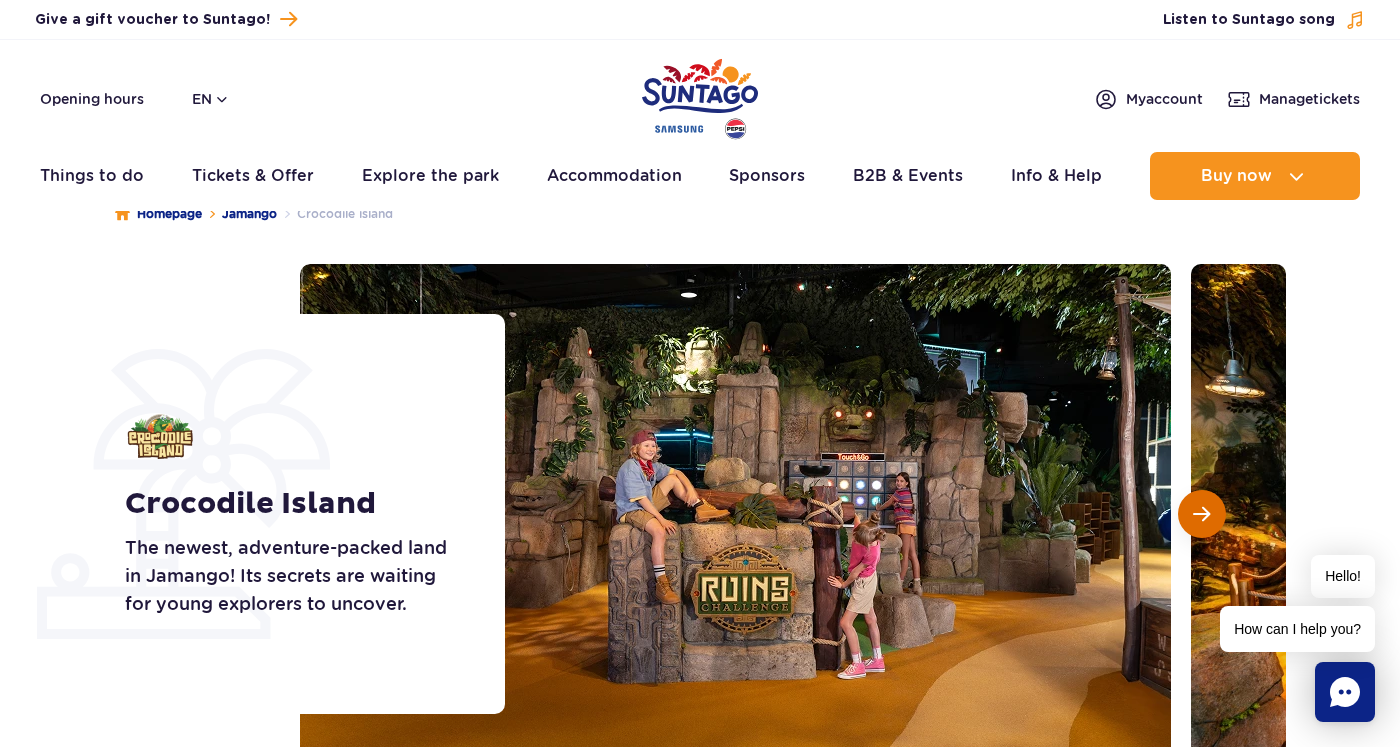 click at bounding box center [1202, 514] 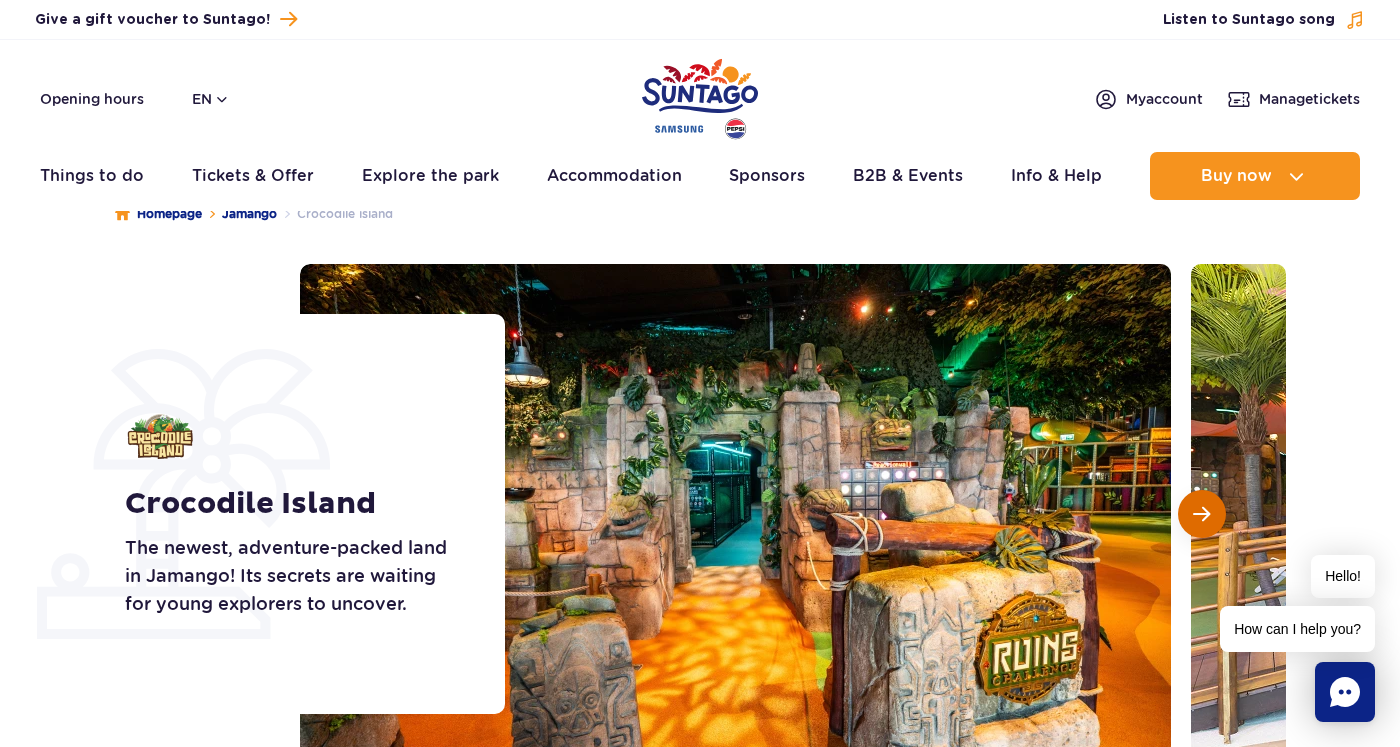 click at bounding box center [1202, 514] 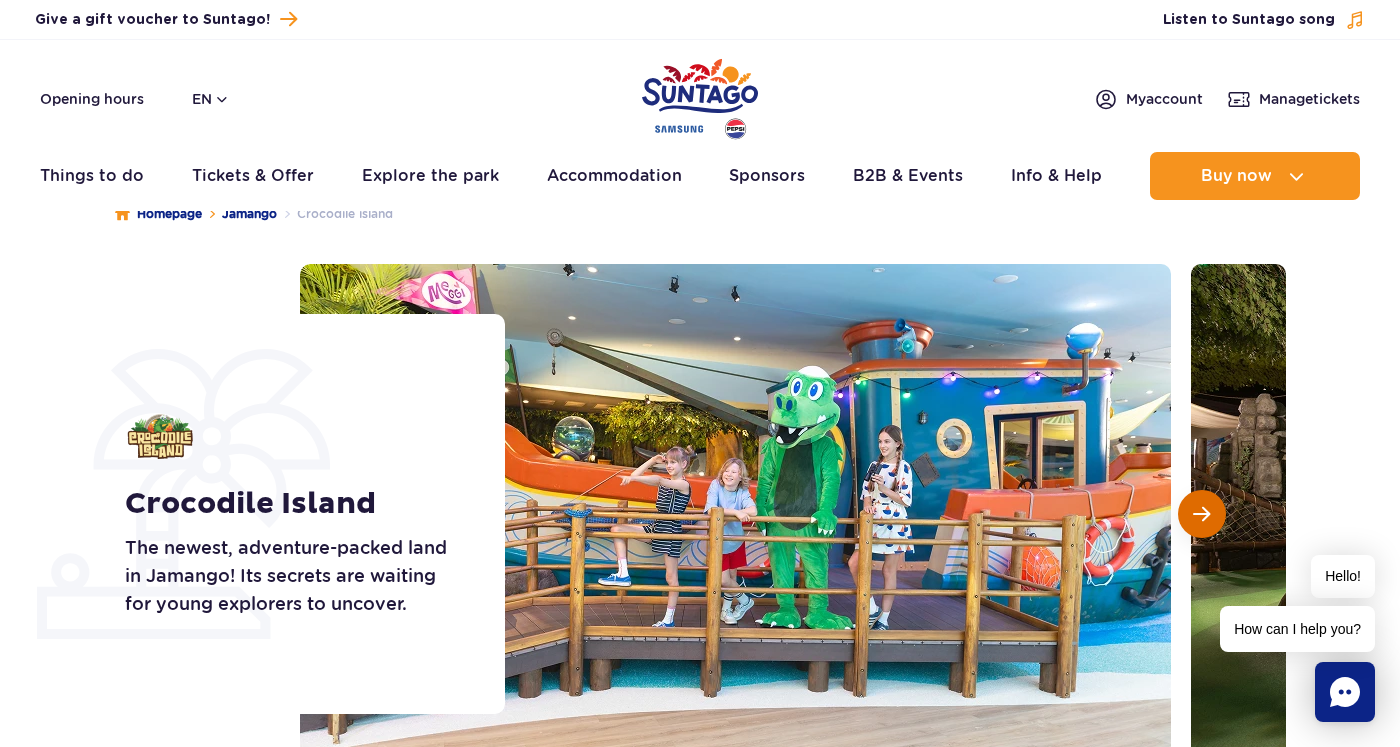 click at bounding box center [1202, 514] 